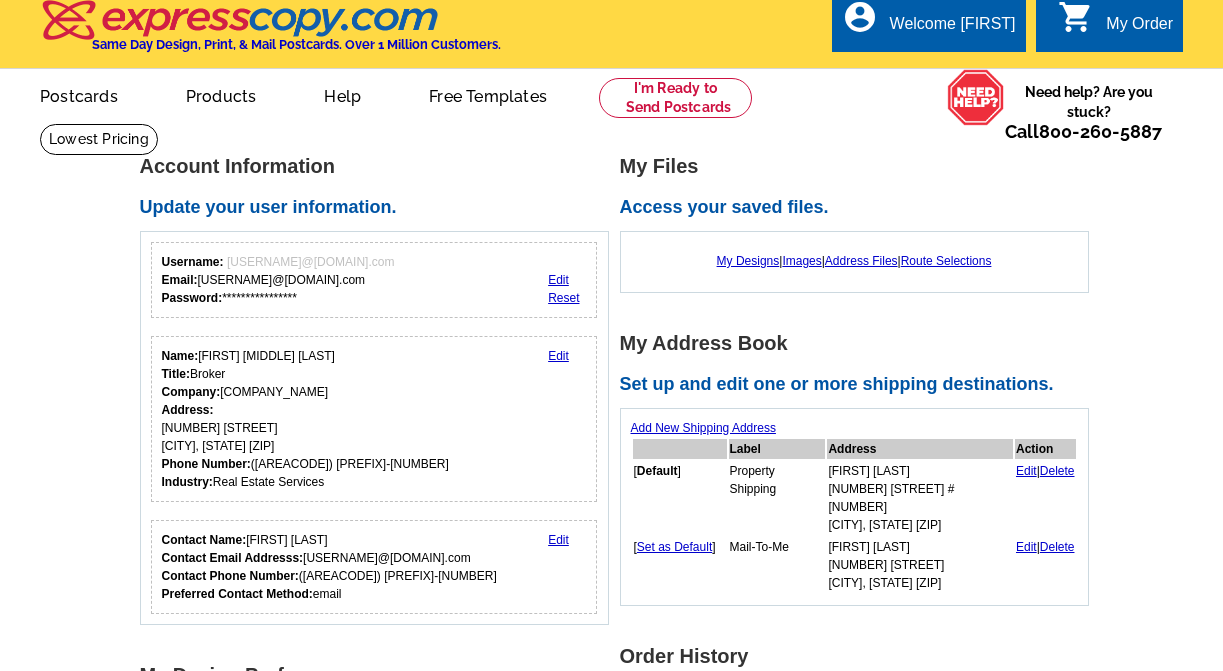 scroll, scrollTop: 0, scrollLeft: 0, axis: both 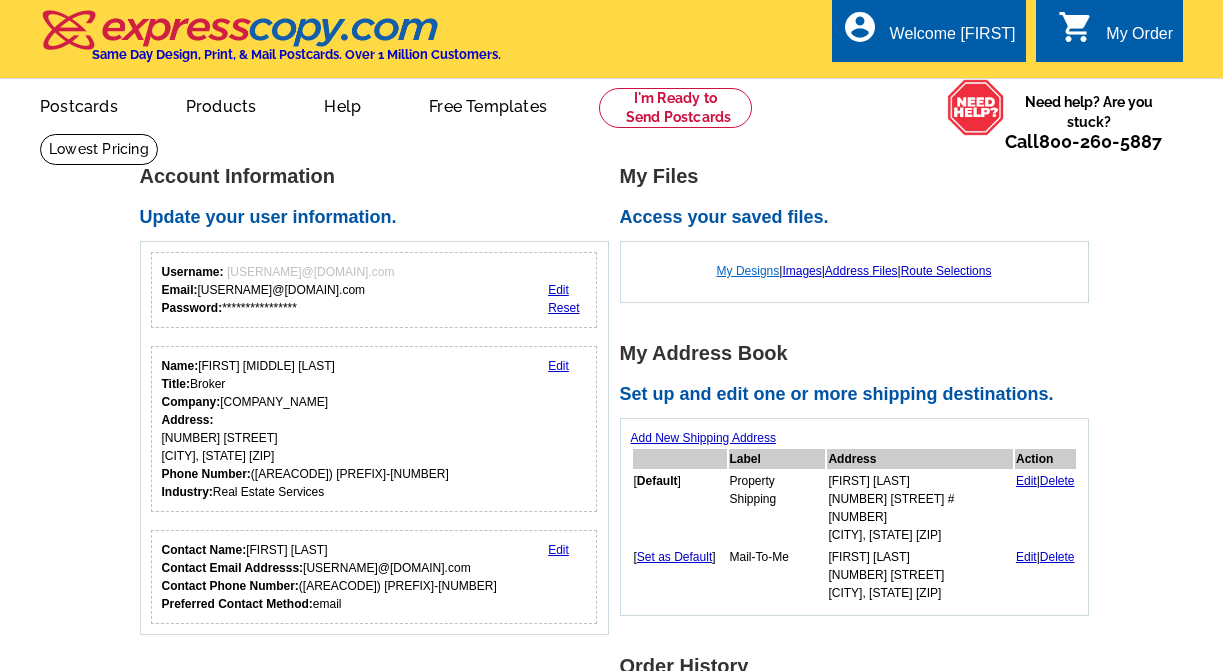 click on "My Designs" at bounding box center (748, 271) 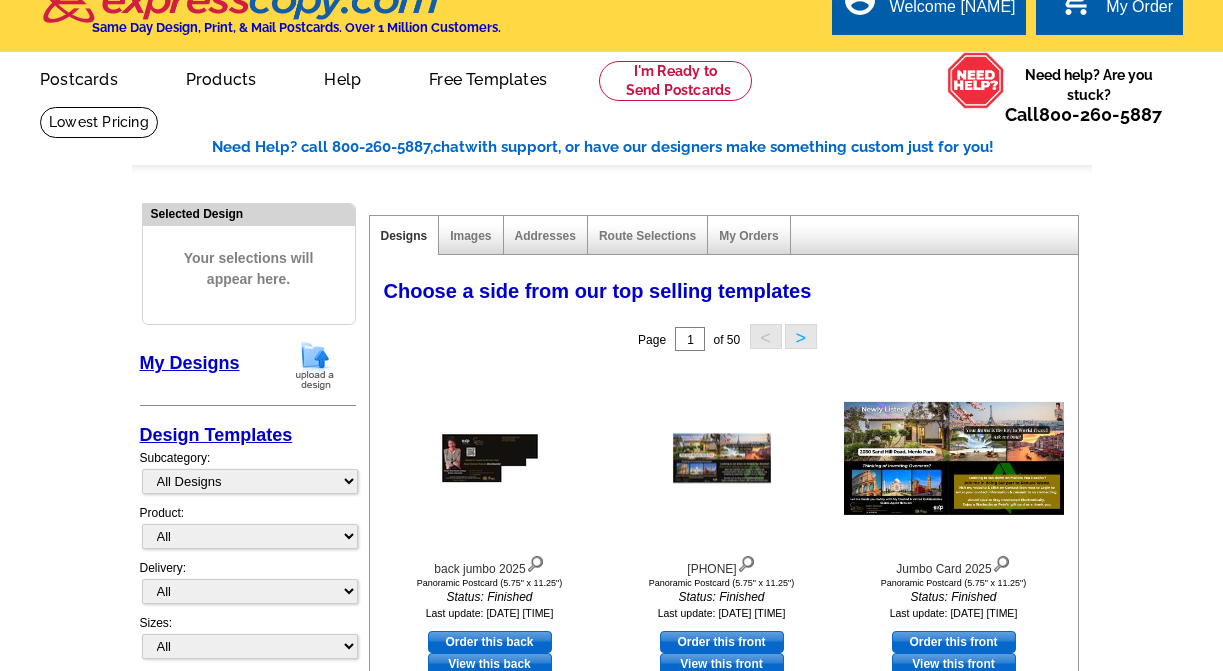 scroll, scrollTop: 29, scrollLeft: 0, axis: vertical 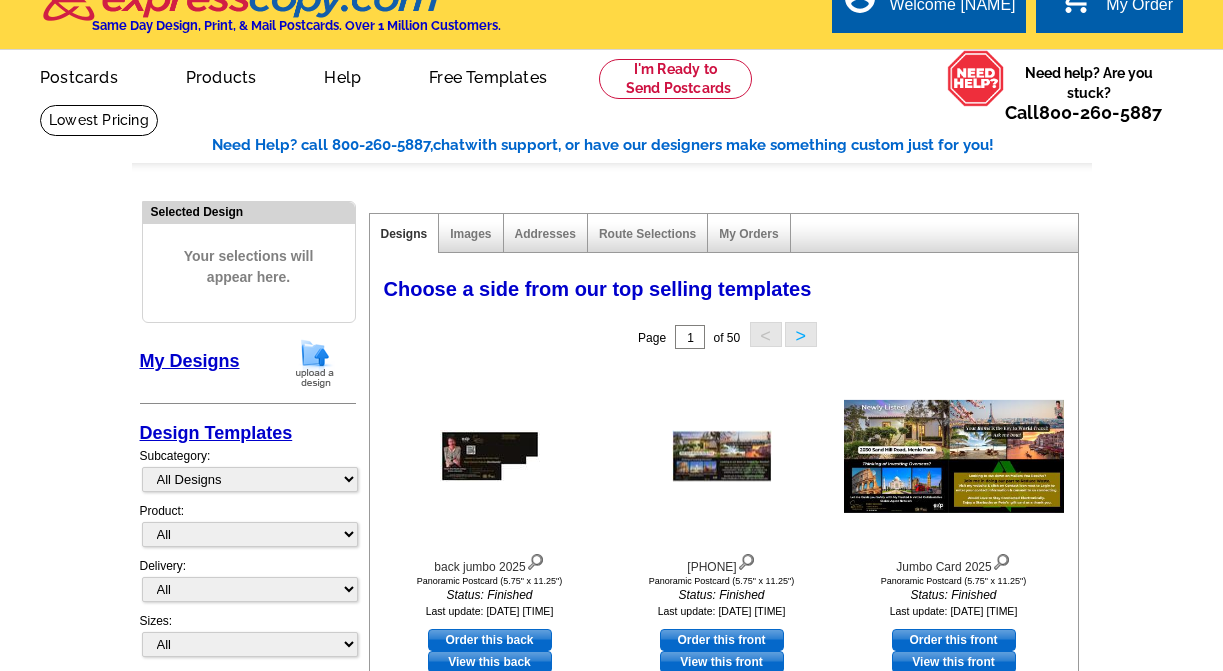 click at bounding box center [315, 363] 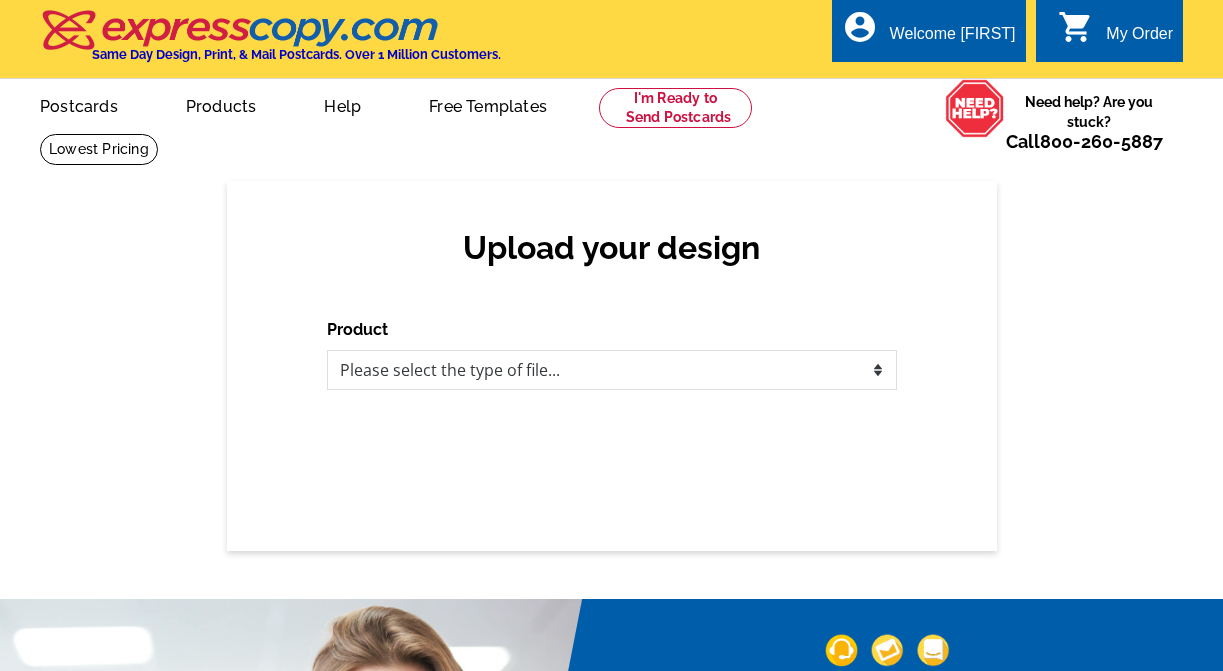 scroll, scrollTop: 0, scrollLeft: 0, axis: both 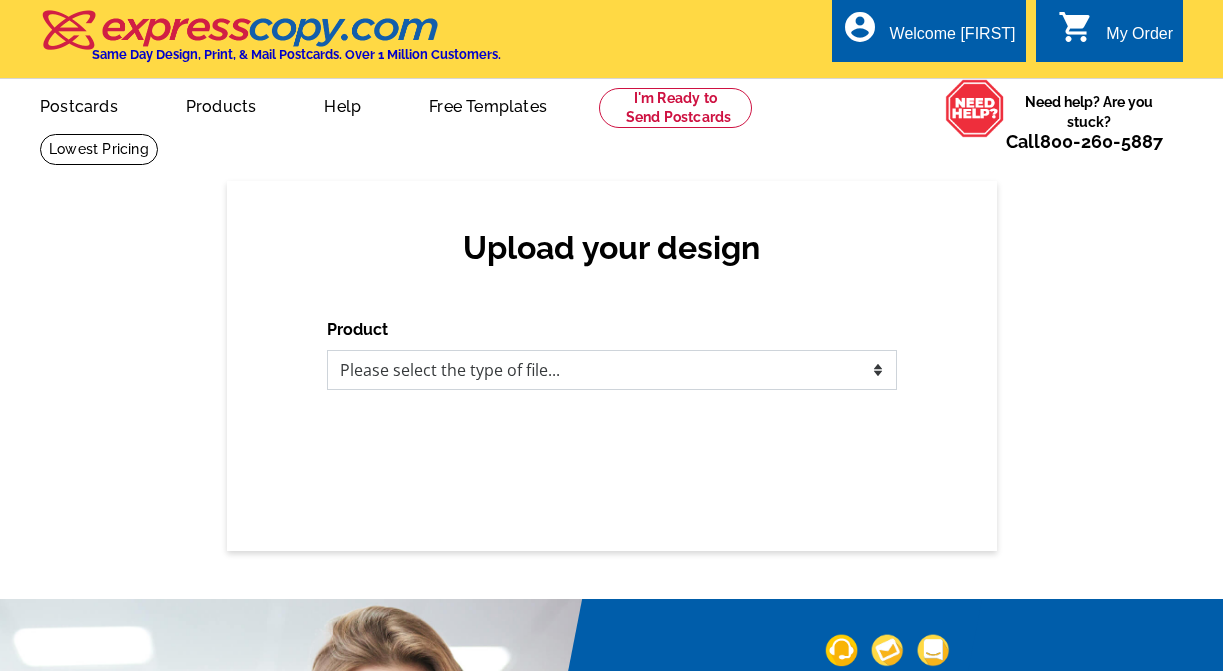 click on "Please select the type of file...
Postcards
Business Cards
Letters and flyers
Greeting Cards
Door Hangers" at bounding box center [612, 370] 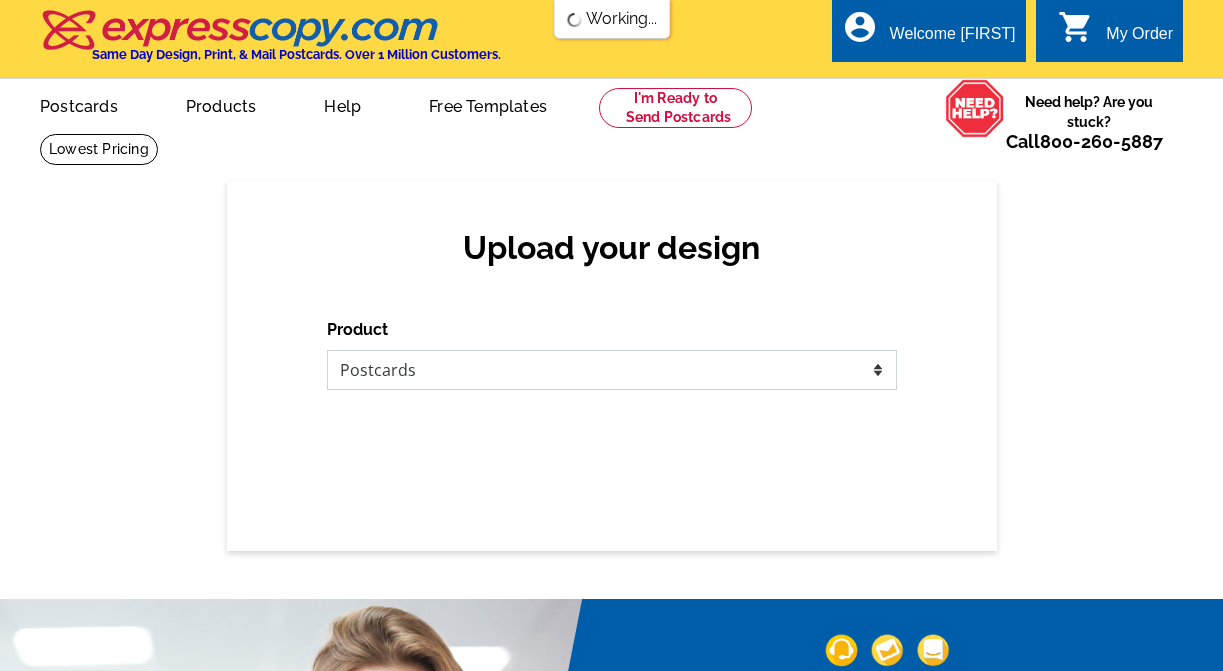 scroll, scrollTop: 0, scrollLeft: 0, axis: both 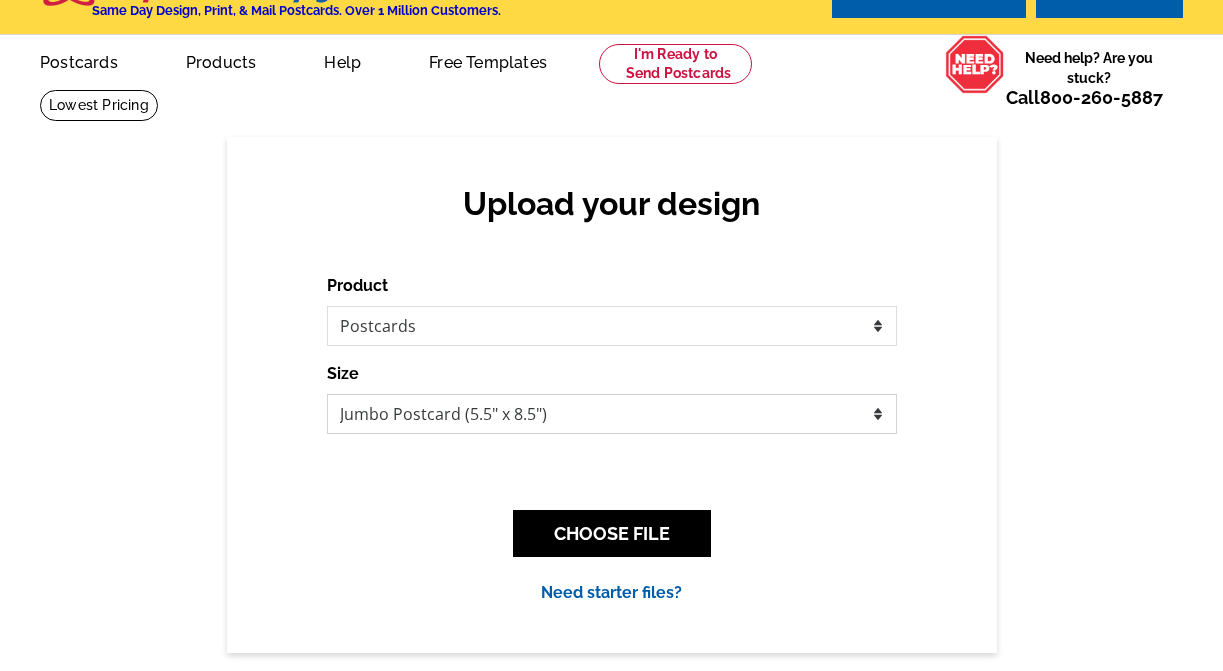 click on "Jumbo Postcard (5.5" x 8.5") Regular Postcard (4.25" x 5.6") Panoramic Postcard (5.75" x 11.25") Giant Postcard (8.5" x 11") EDDM Postcard (6.125" x 8.25")" at bounding box center [612, 414] 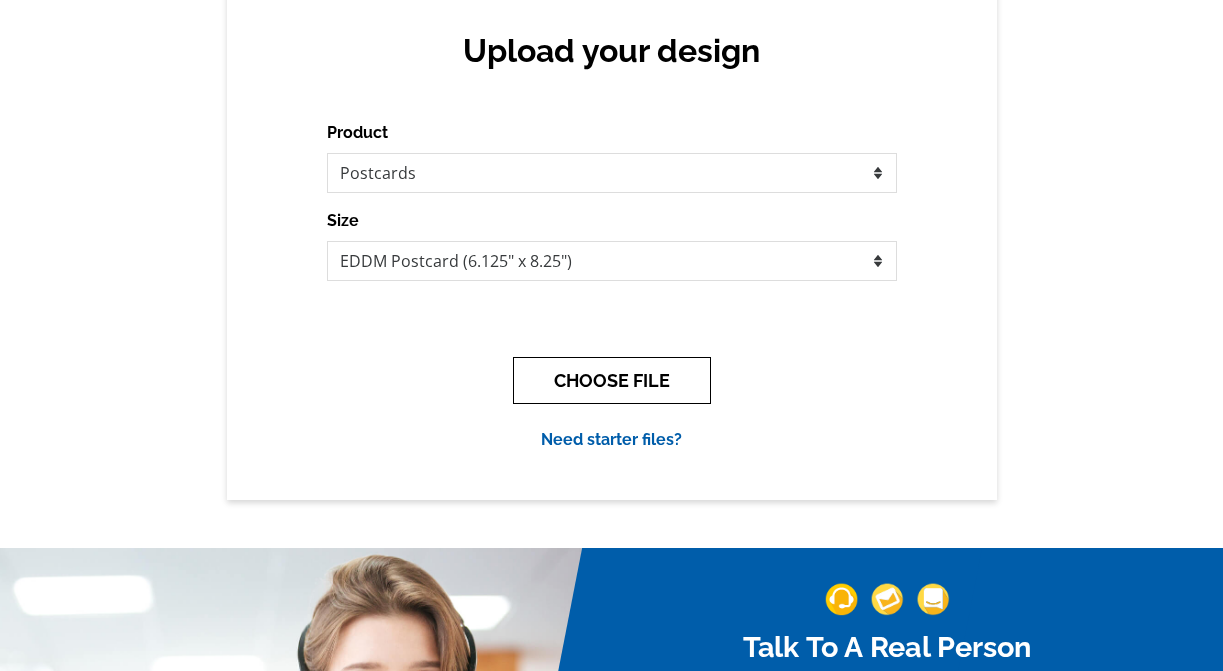 click on "CHOOSE FILE" at bounding box center (612, 380) 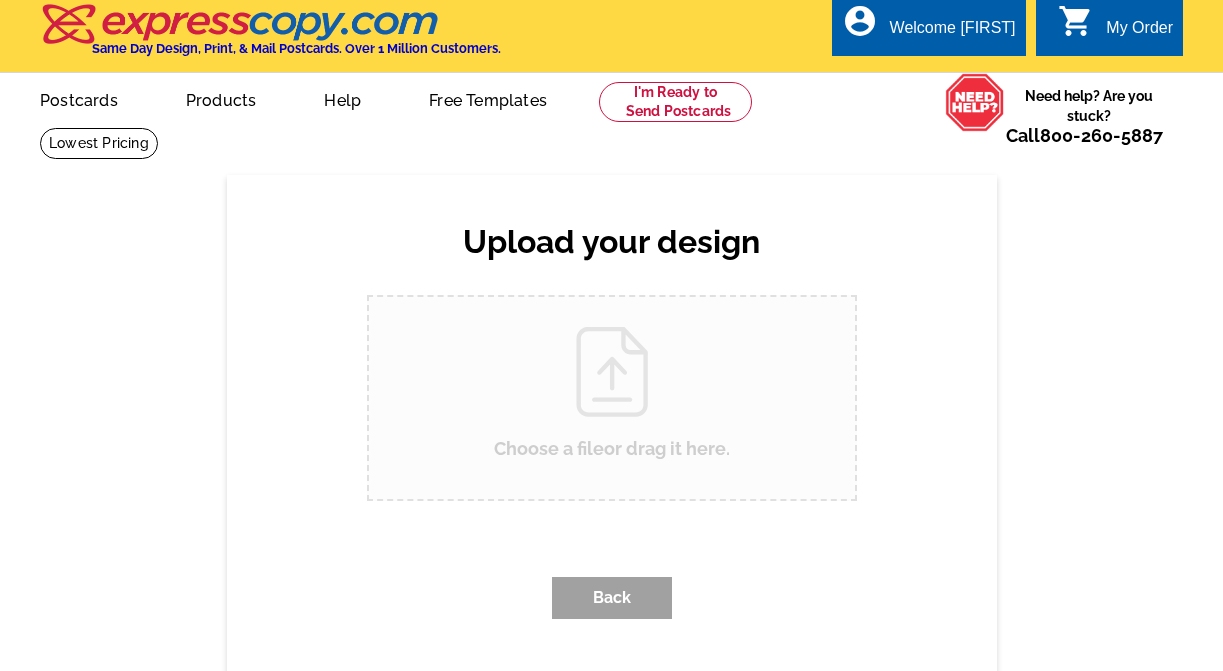 scroll, scrollTop: 0, scrollLeft: 0, axis: both 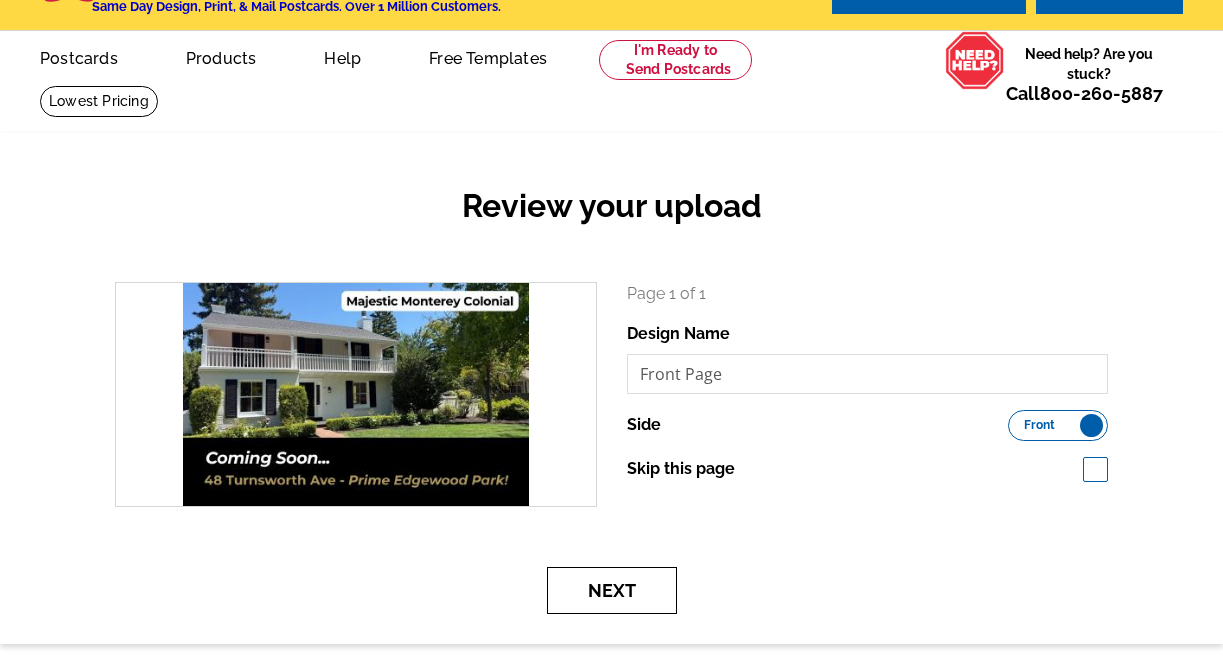 click on "Next" at bounding box center (612, 590) 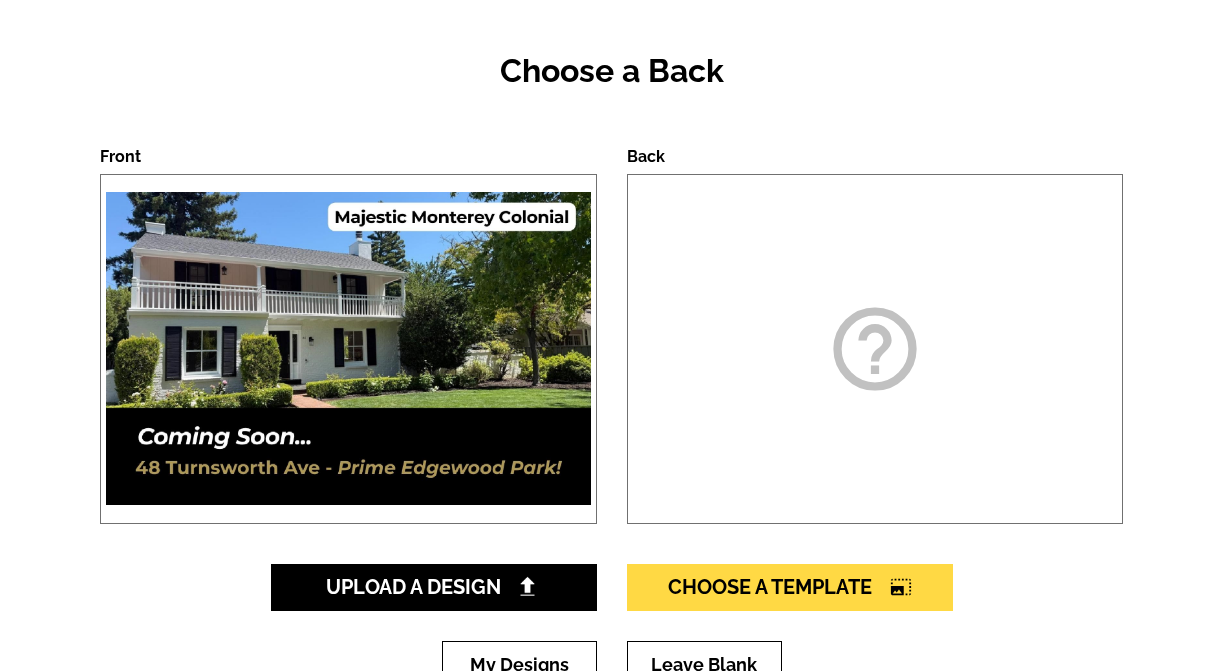 scroll, scrollTop: 277, scrollLeft: 0, axis: vertical 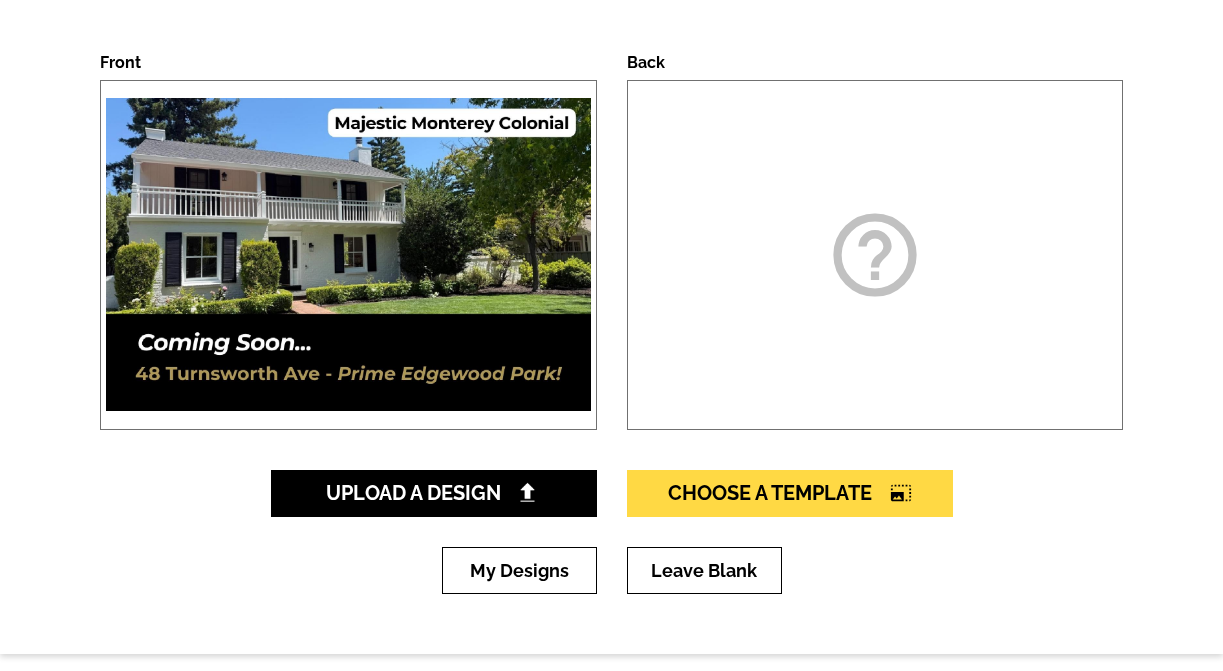 click on "help_outline" at bounding box center (875, 255) 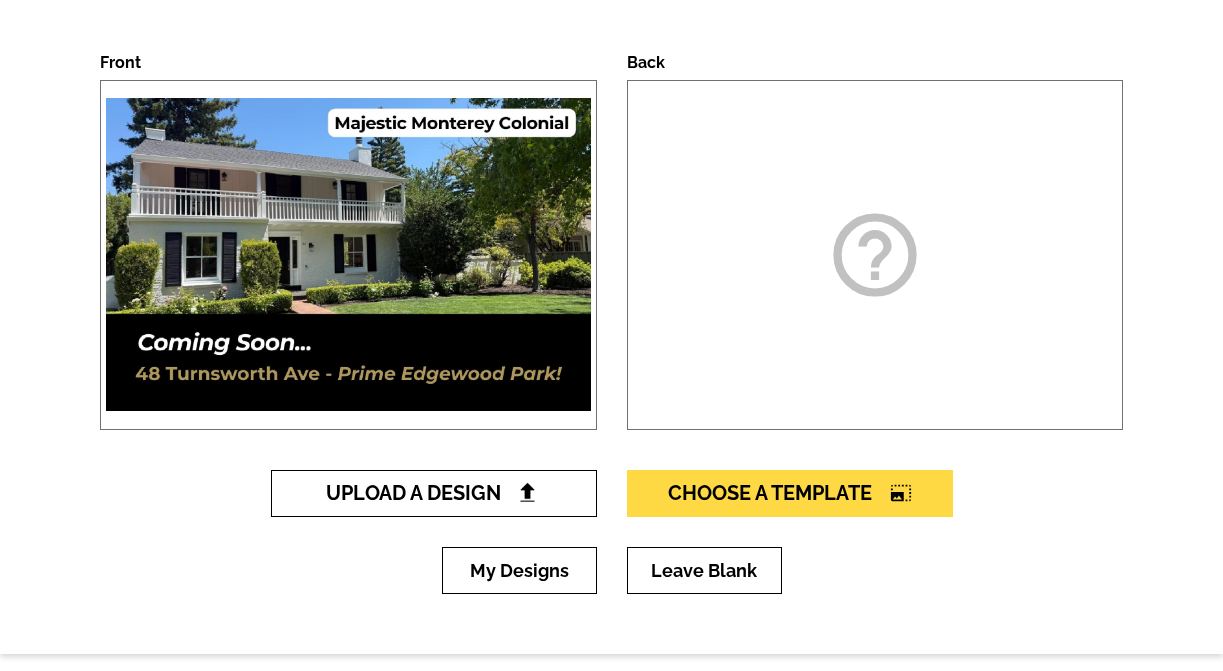 click on "Upload A Design" at bounding box center [433, 493] 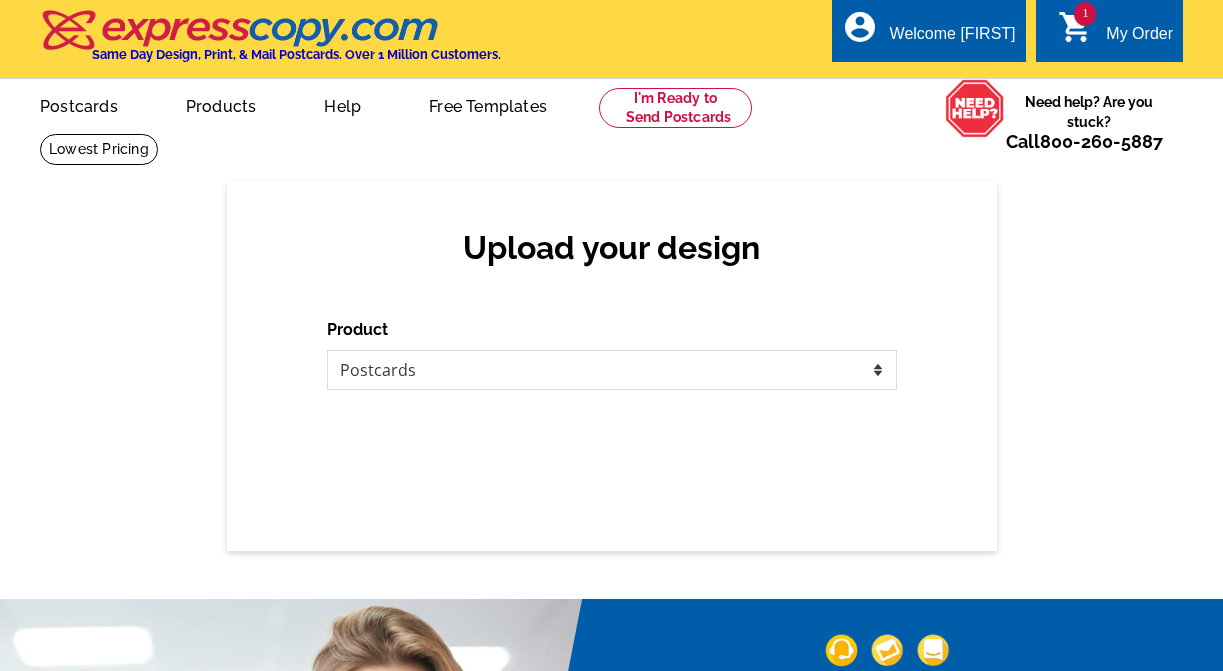 scroll, scrollTop: 0, scrollLeft: 0, axis: both 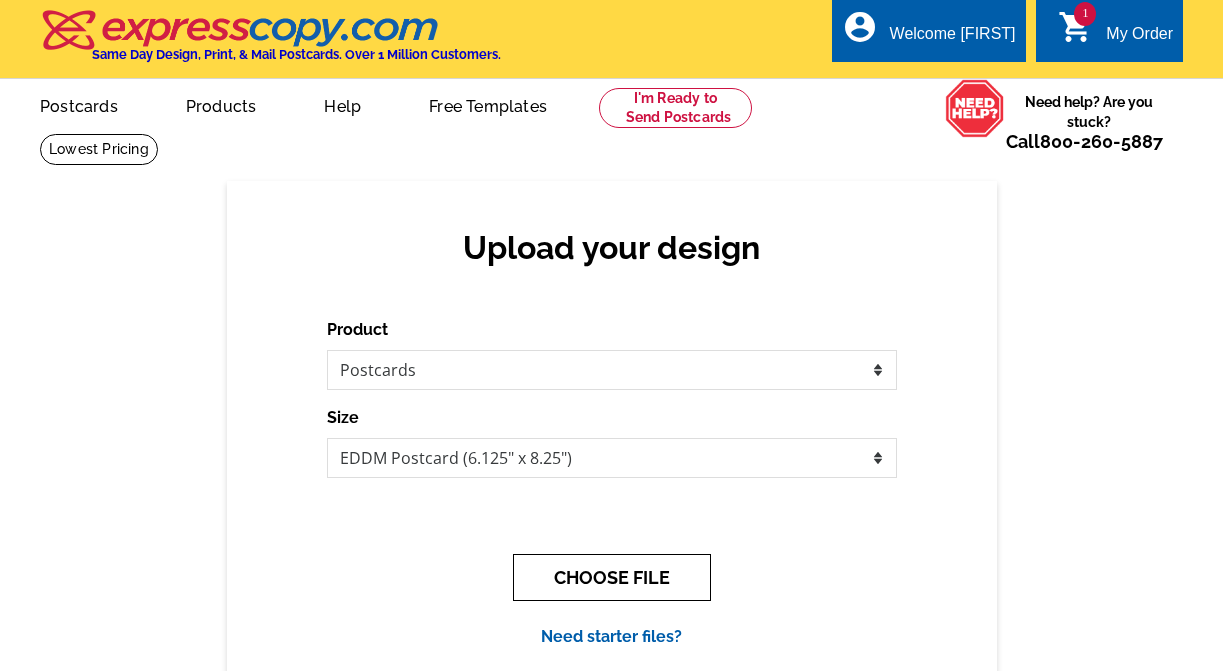 click on "CHOOSE FILE" at bounding box center [612, 577] 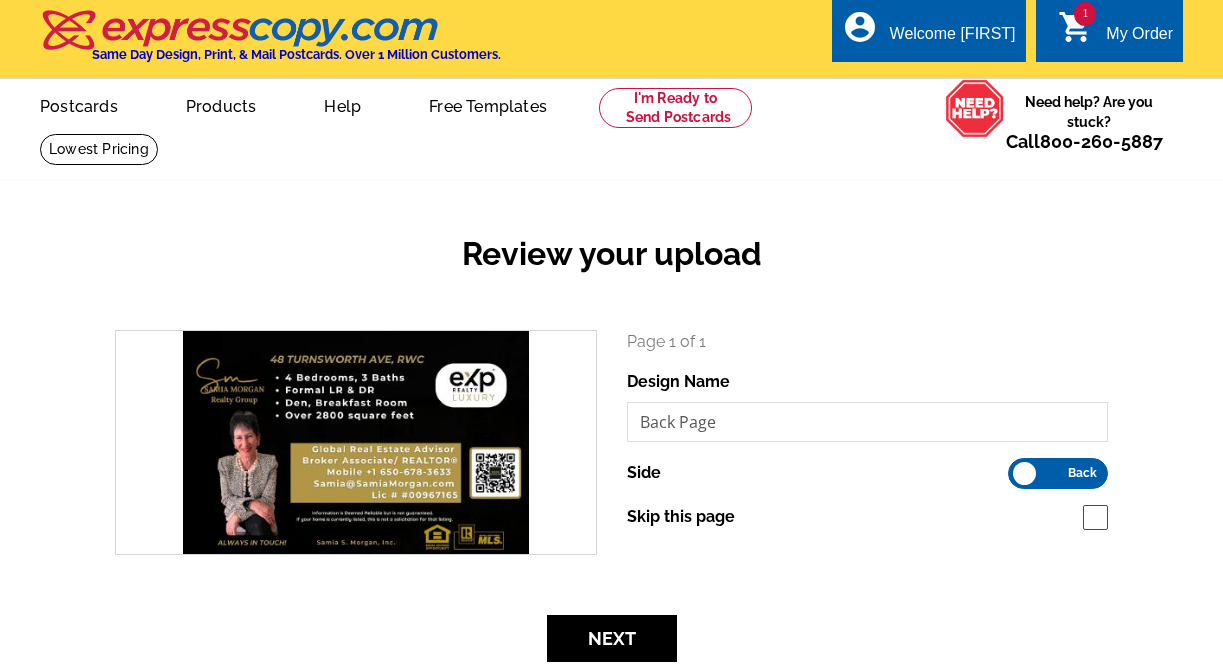 scroll, scrollTop: 0, scrollLeft: 0, axis: both 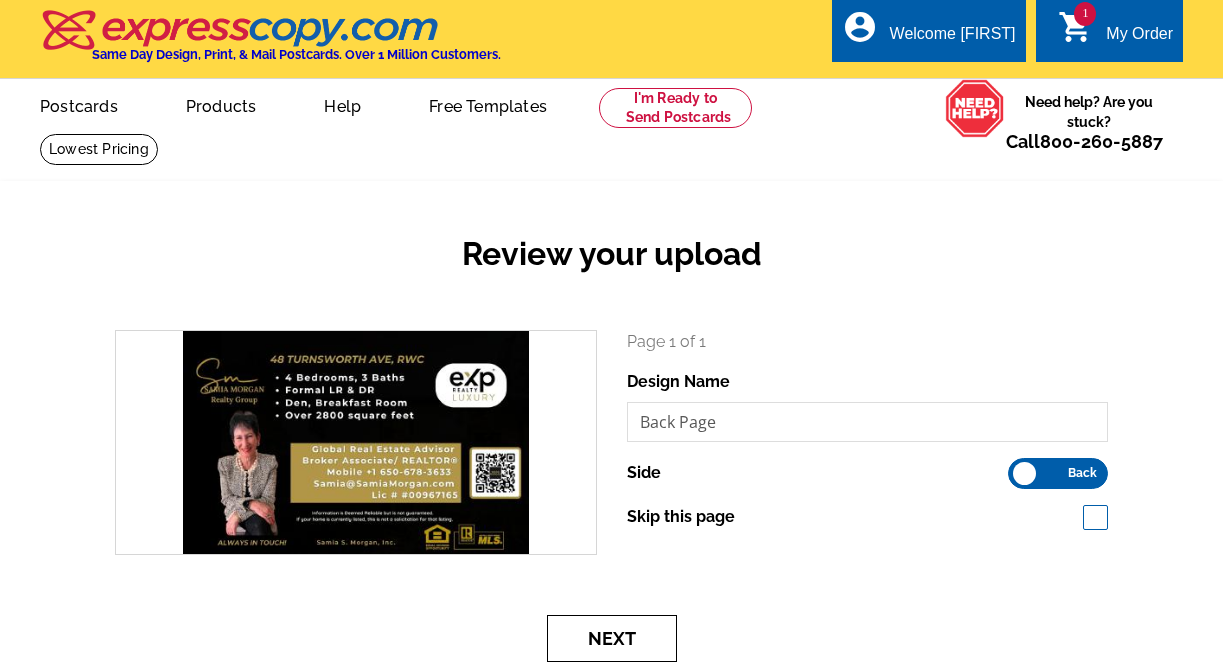 click on "Next" at bounding box center (612, 638) 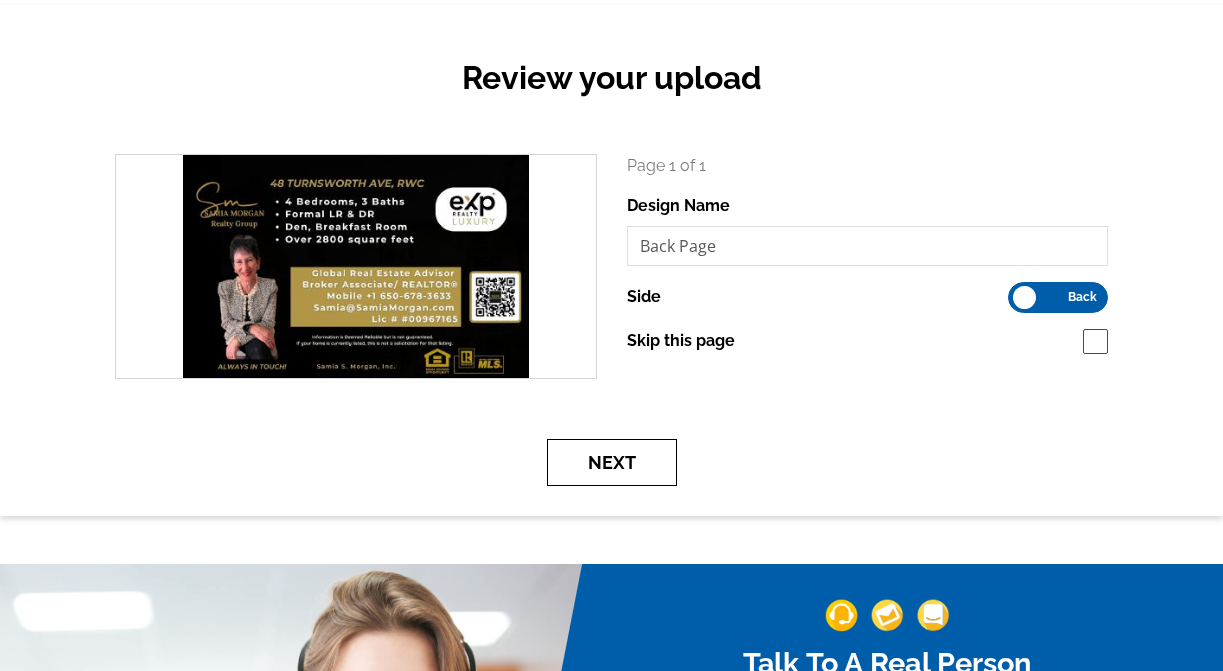 scroll, scrollTop: 183, scrollLeft: 0, axis: vertical 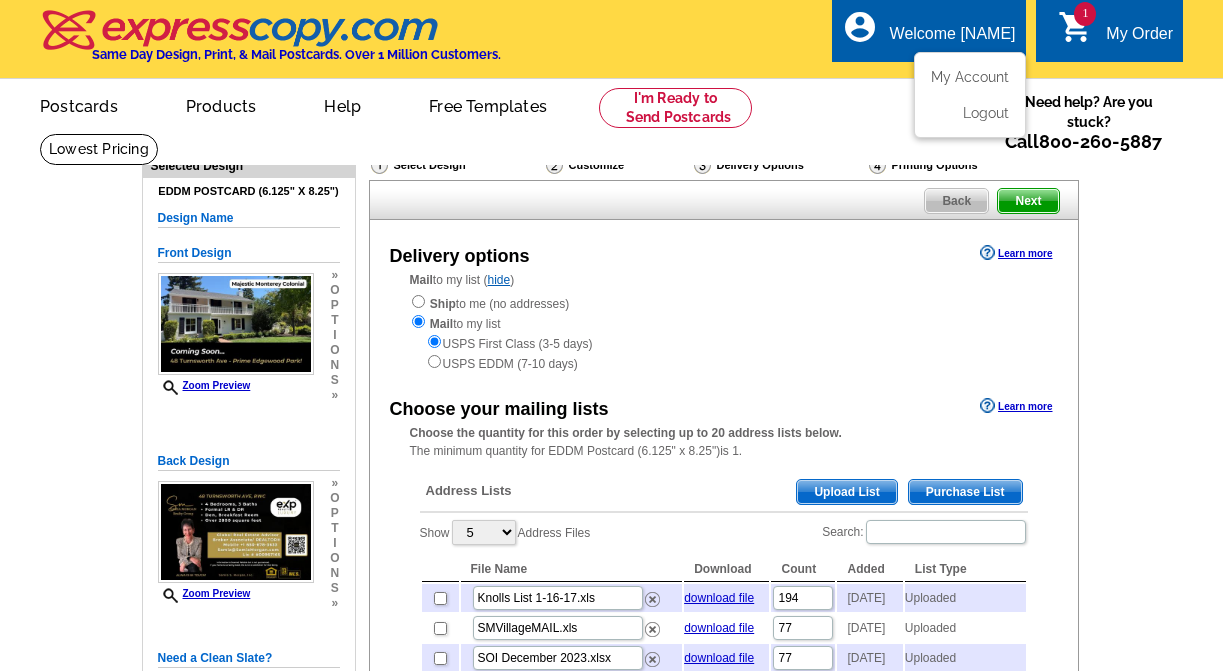 click on "account_circle
Welcome [NAME]
My Account Logout" at bounding box center [929, 30] 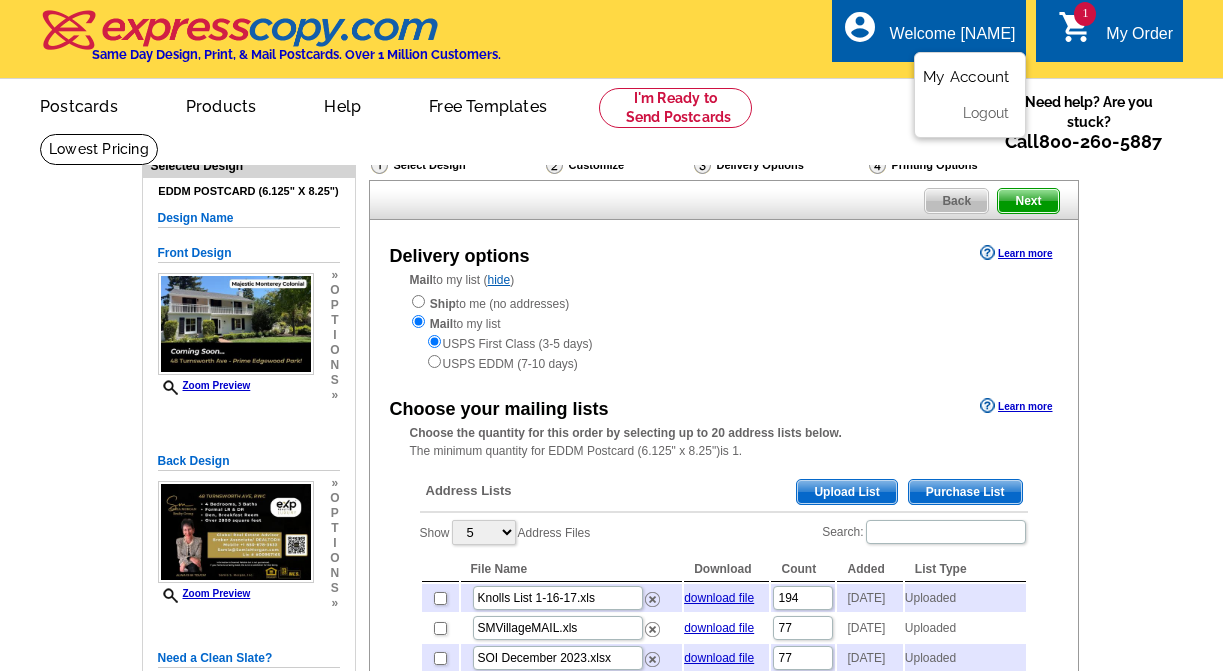 click on "My Account" at bounding box center (966, 77) 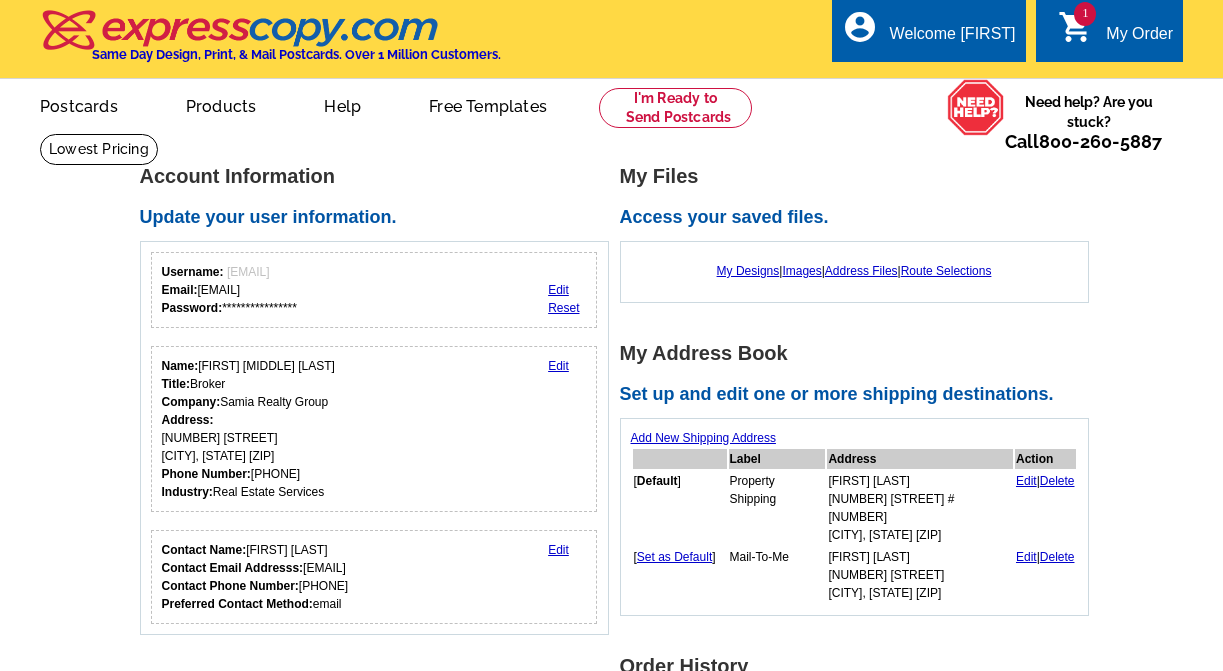 scroll, scrollTop: 0, scrollLeft: 0, axis: both 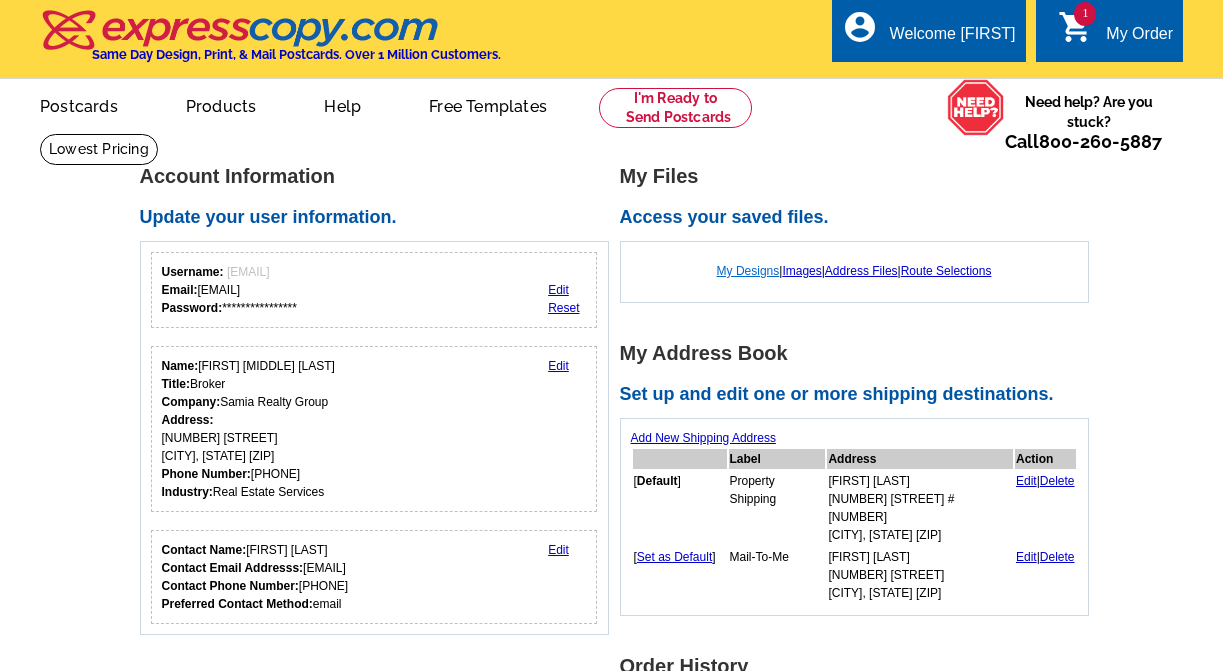 click on "My Designs" at bounding box center (748, 271) 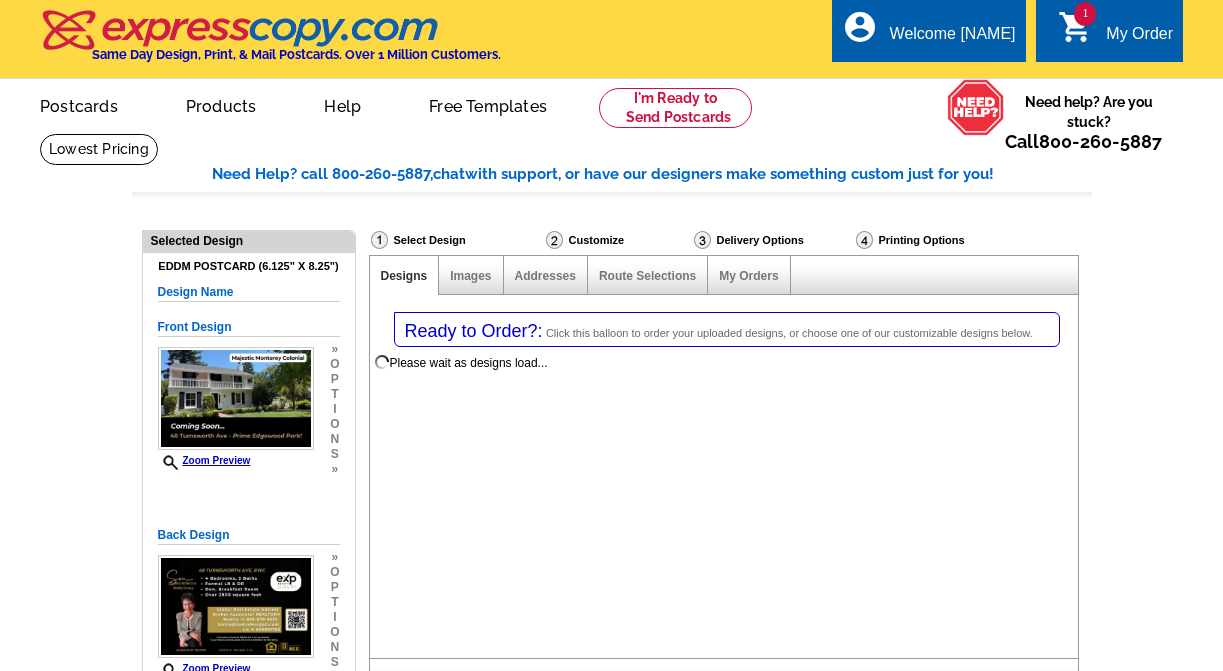 select on "1" 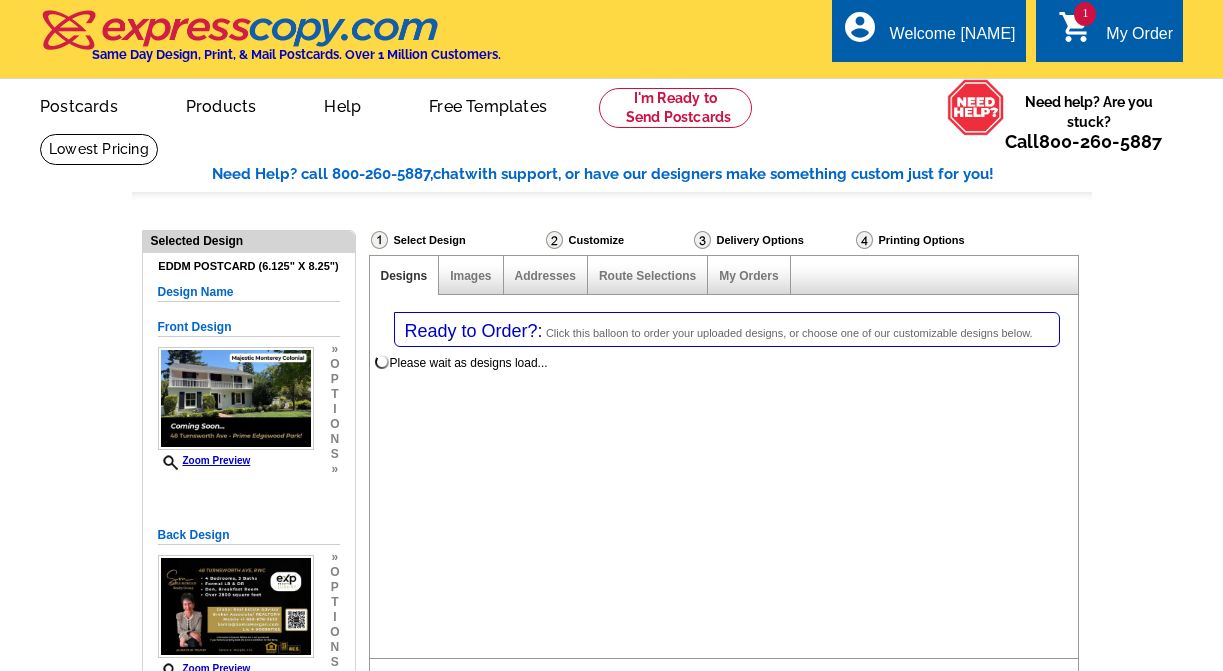 select on "14" 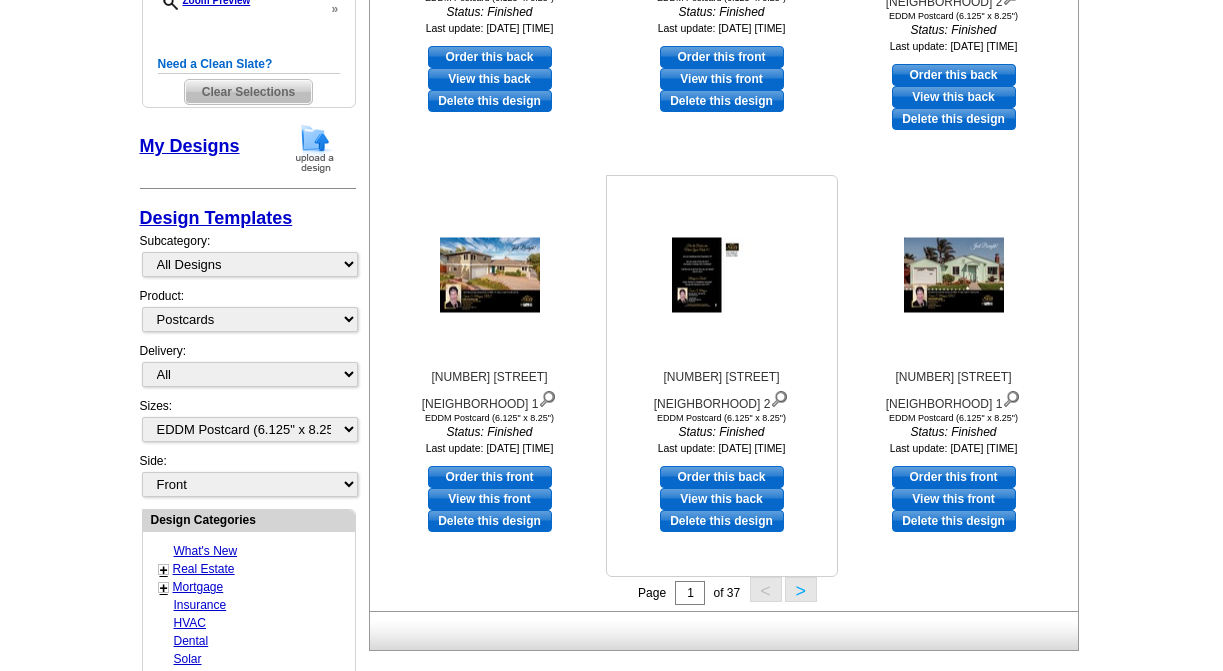 scroll, scrollTop: 673, scrollLeft: 0, axis: vertical 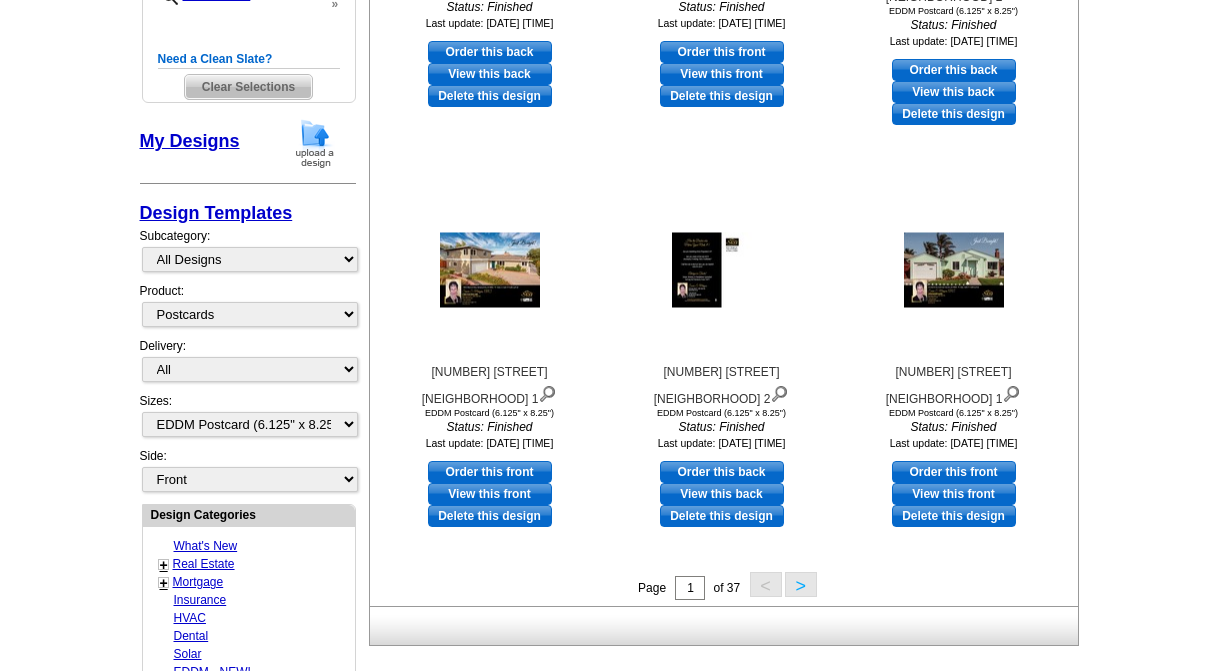 click on ">" at bounding box center [801, 584] 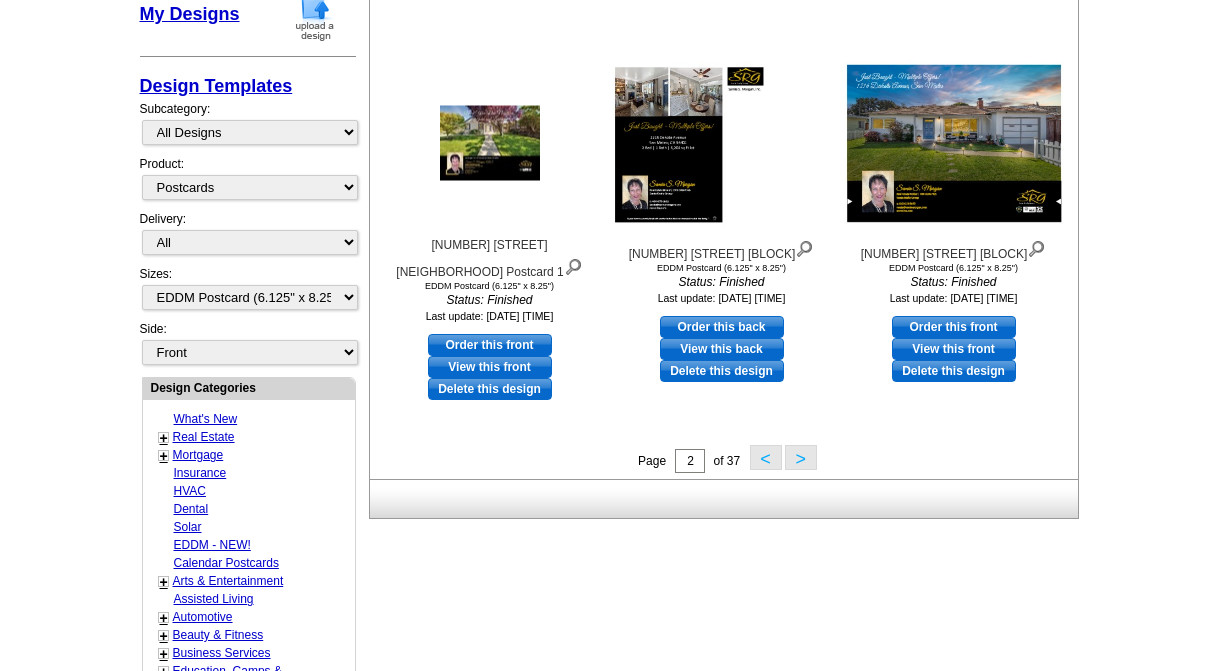 scroll, scrollTop: 803, scrollLeft: 0, axis: vertical 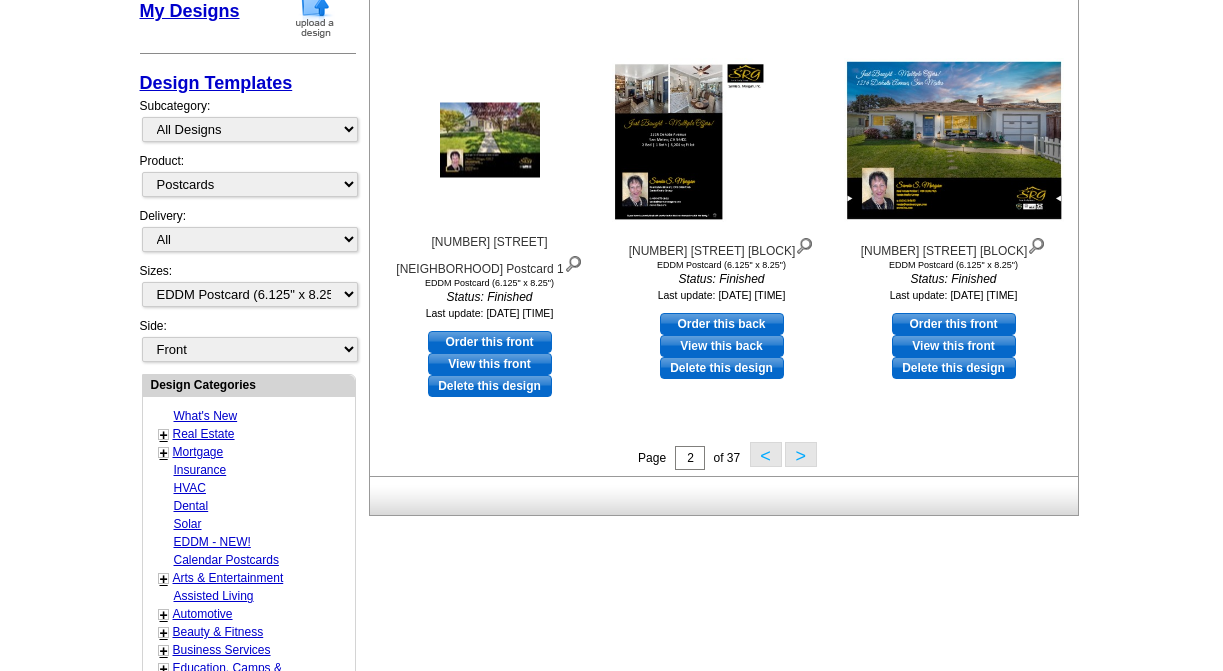 click on ">" at bounding box center [801, 454] 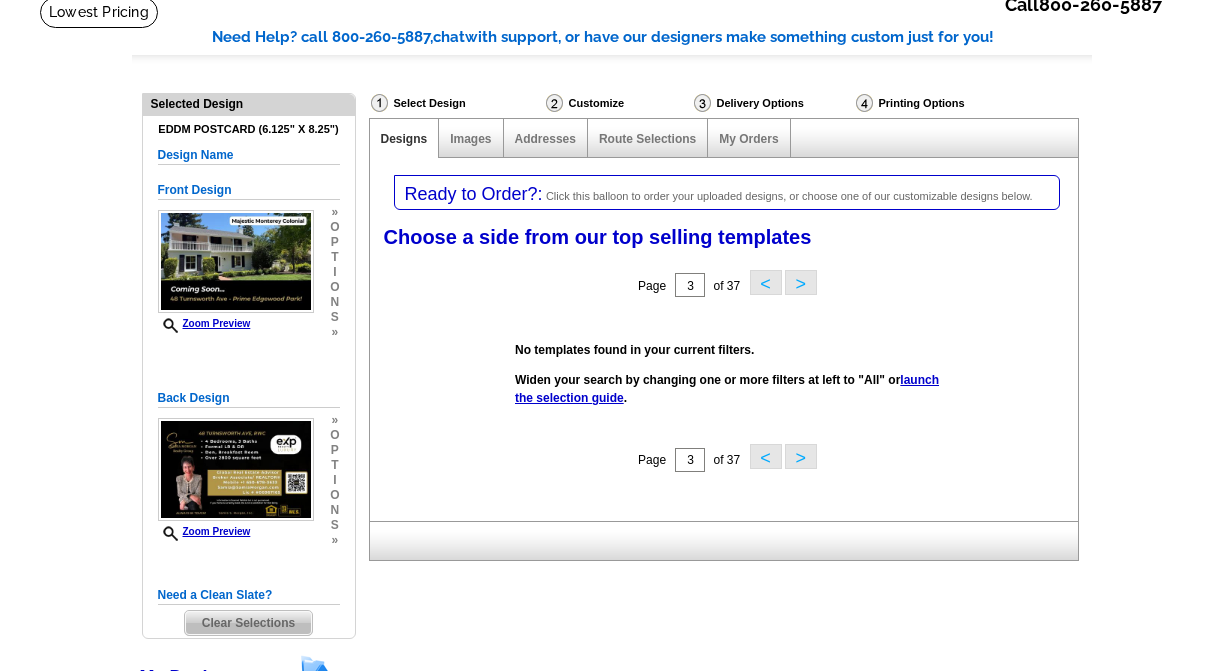 scroll, scrollTop: 0, scrollLeft: 0, axis: both 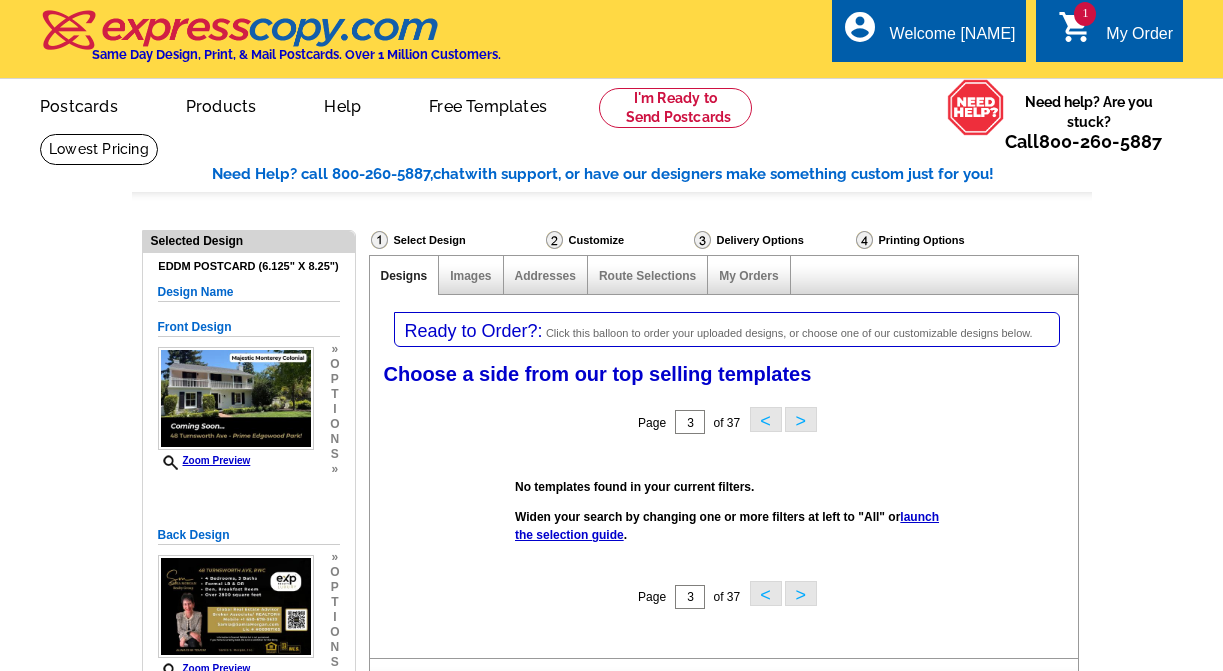 click on "Designs" at bounding box center [404, 276] 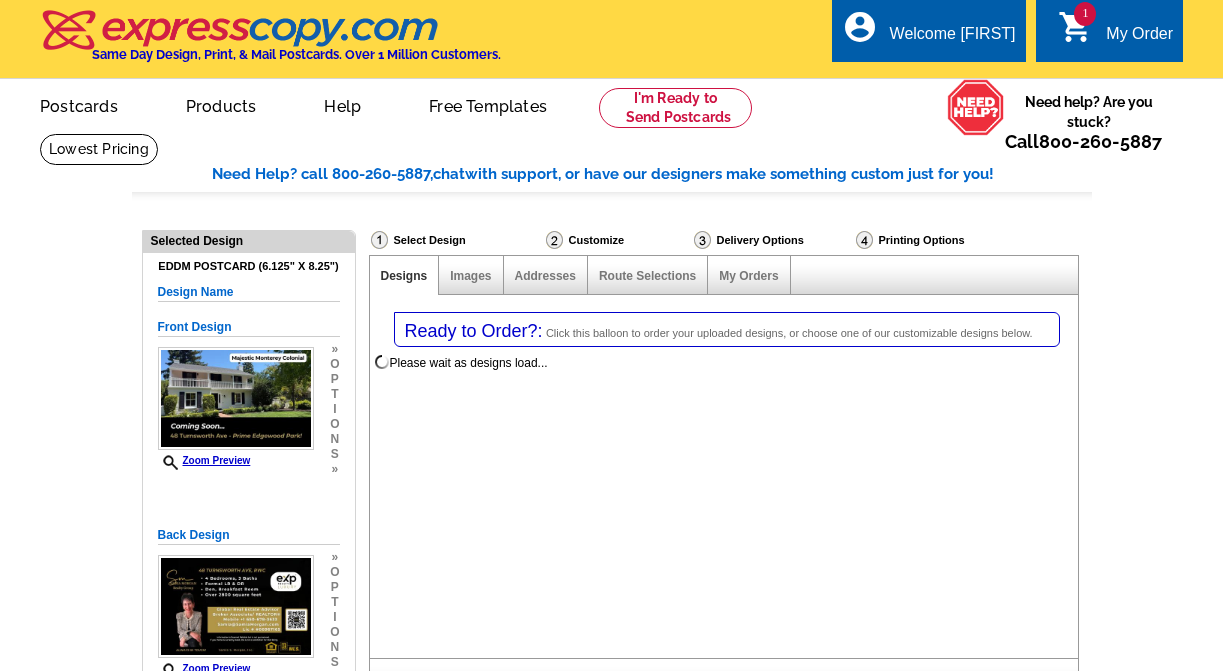 select on "1" 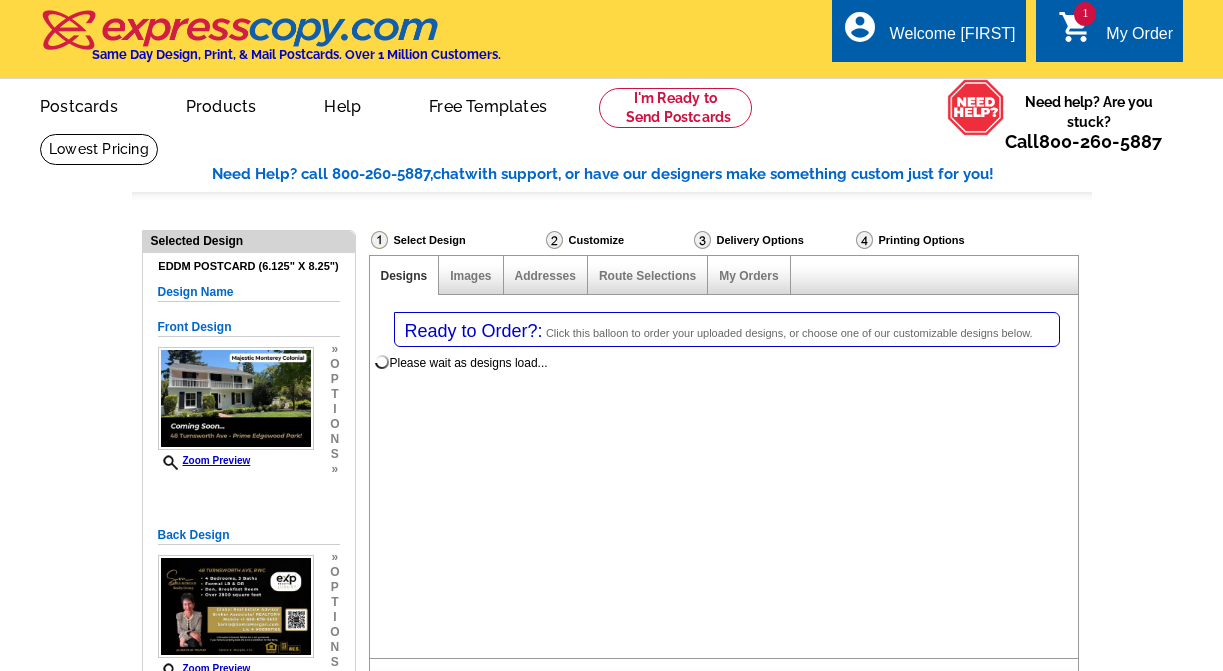 select on "14" 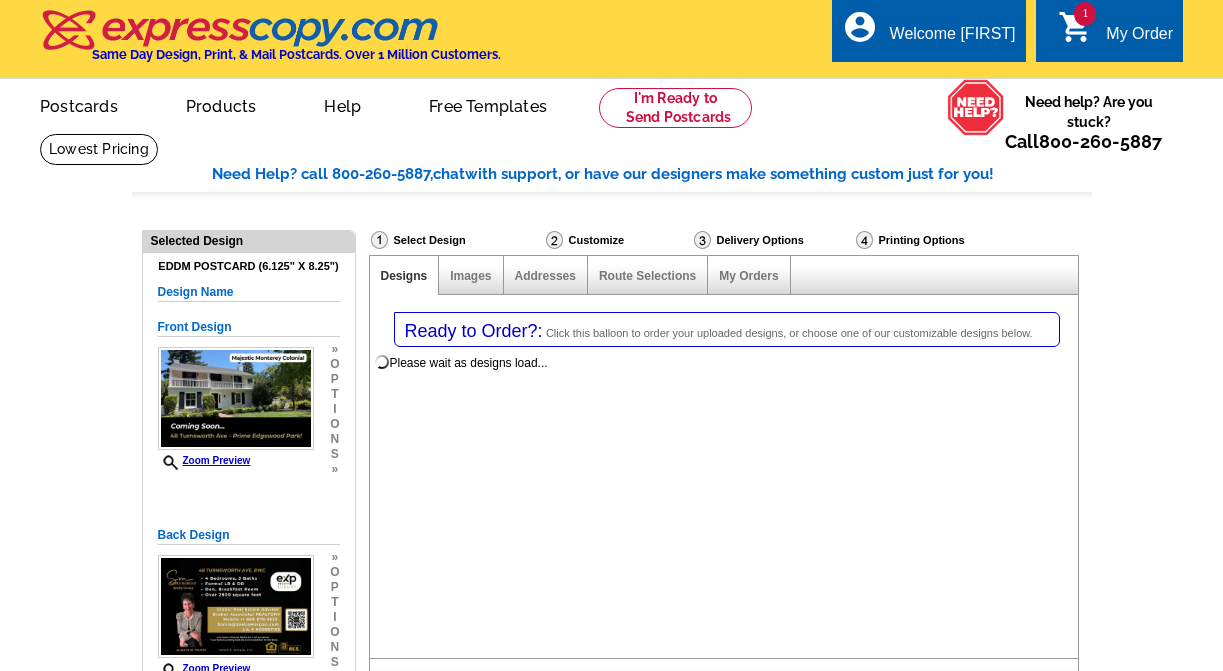 scroll, scrollTop: 0, scrollLeft: 0, axis: both 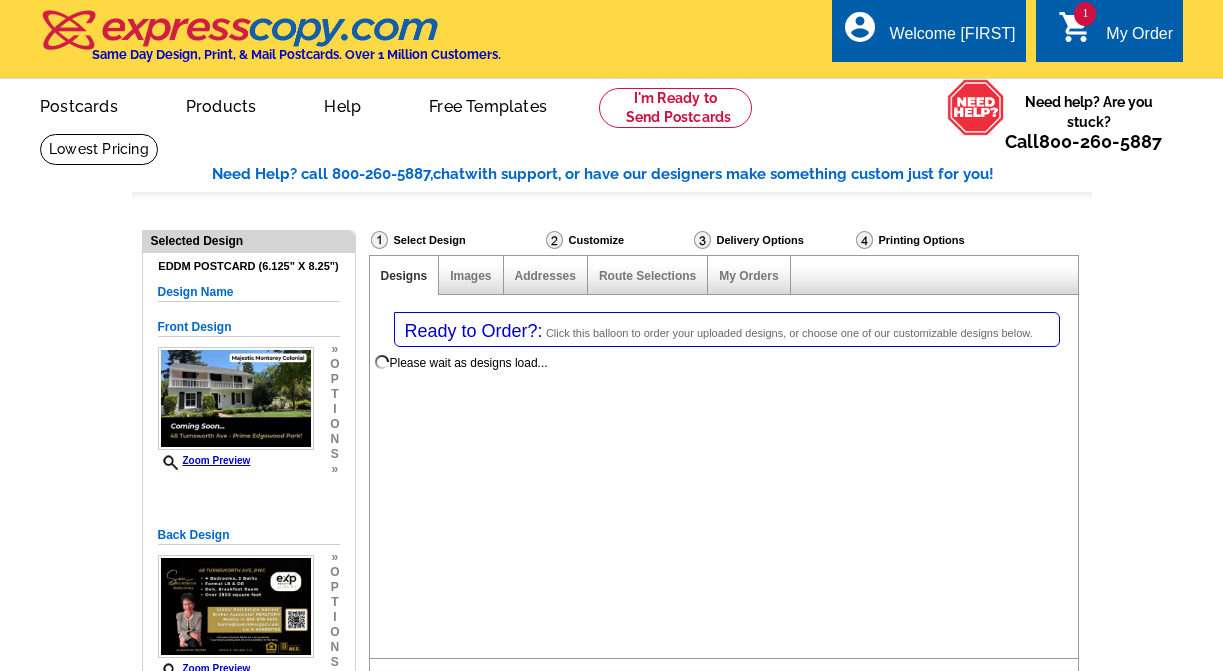 select on "785" 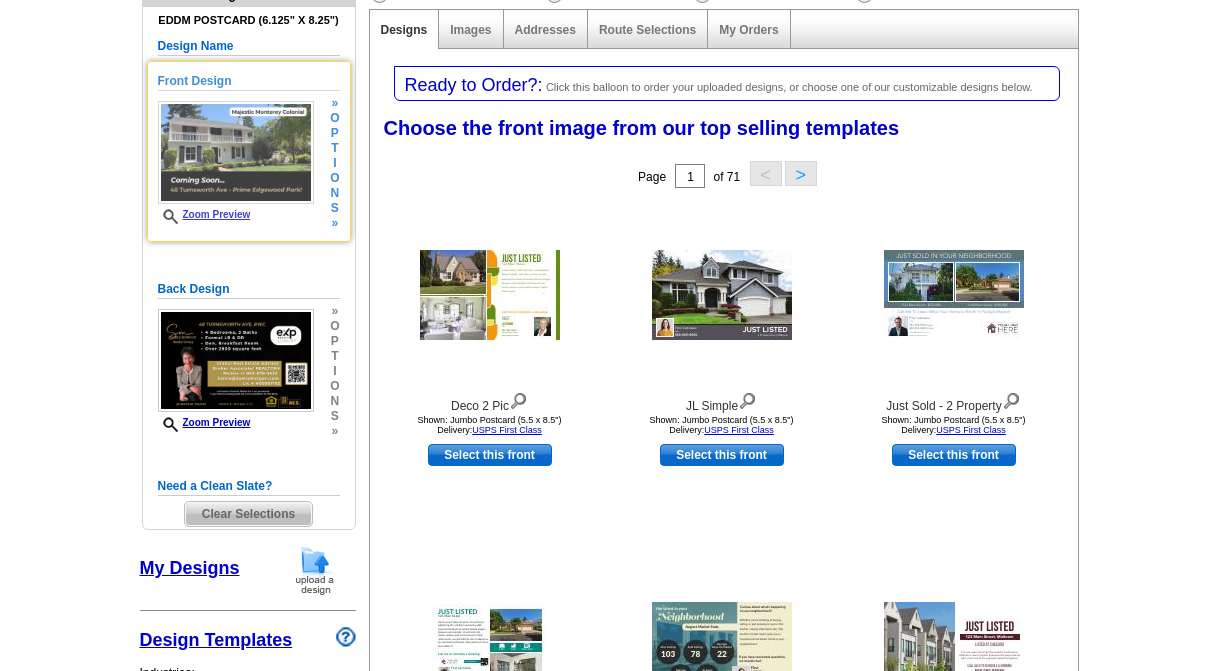 scroll, scrollTop: 244, scrollLeft: 0, axis: vertical 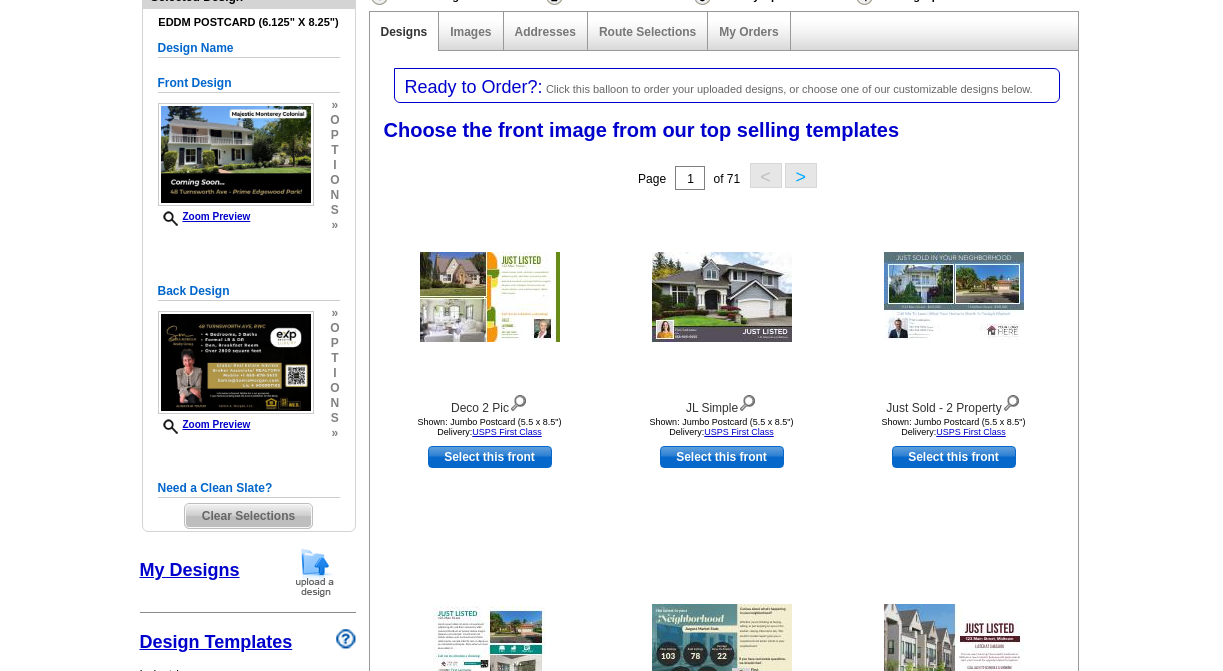 click on "Clear Selections" at bounding box center (248, 516) 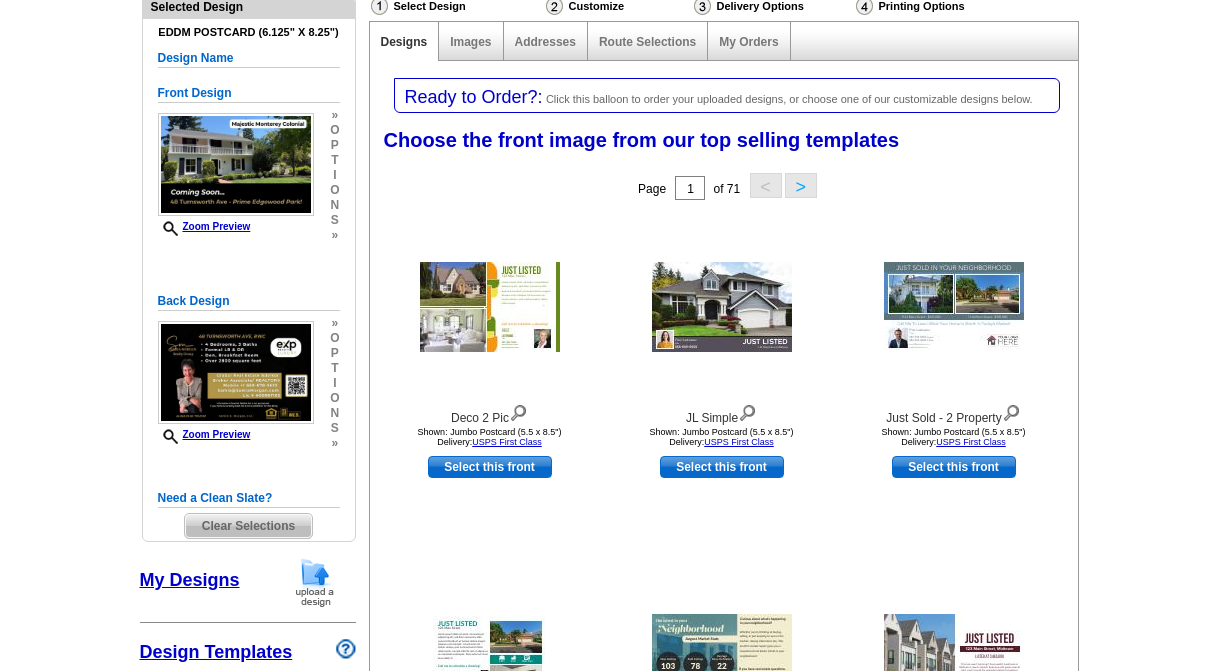 scroll, scrollTop: 211, scrollLeft: 0, axis: vertical 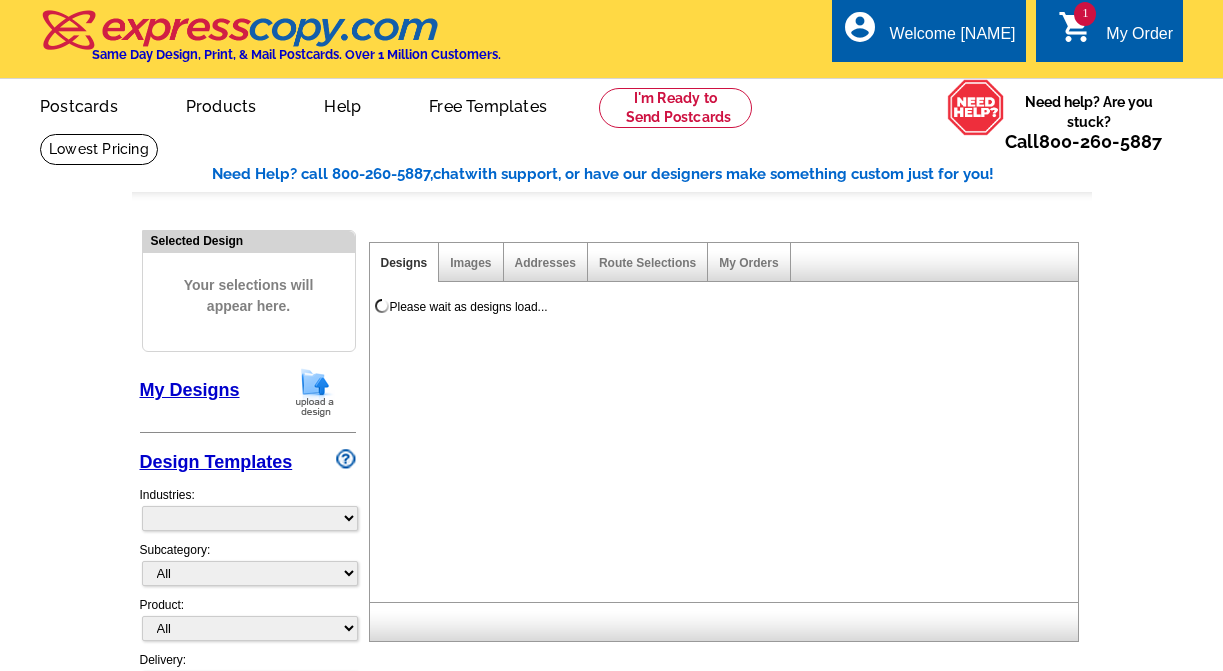 select on "785" 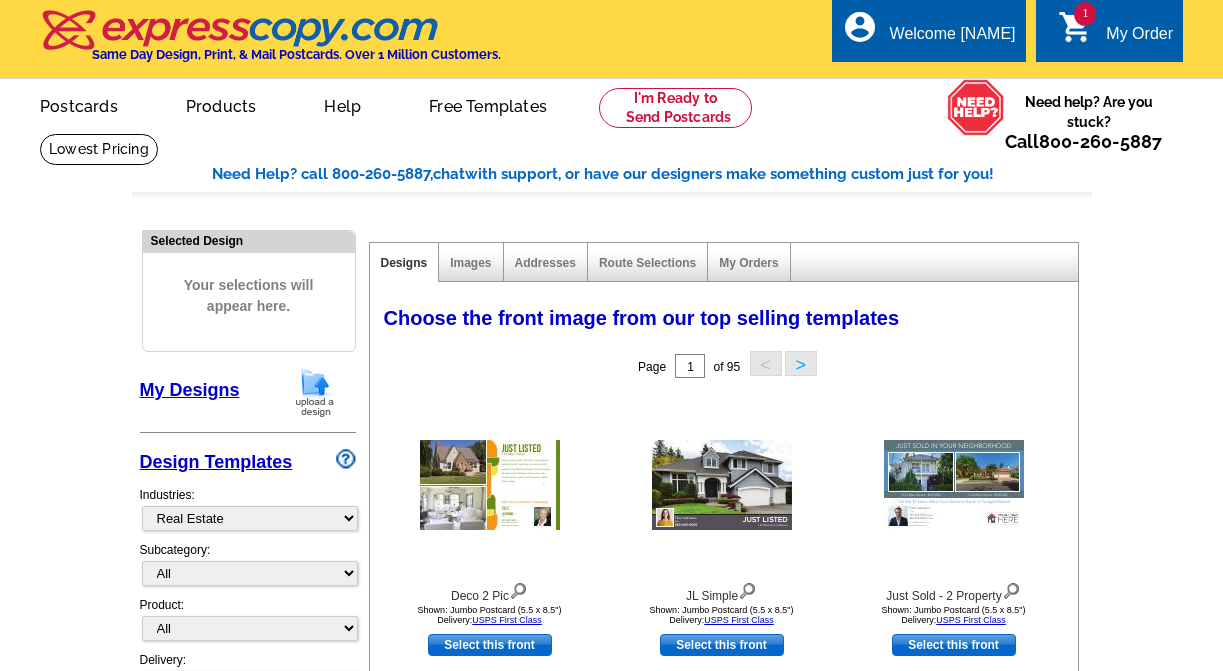 click on "My Designs" at bounding box center (190, 390) 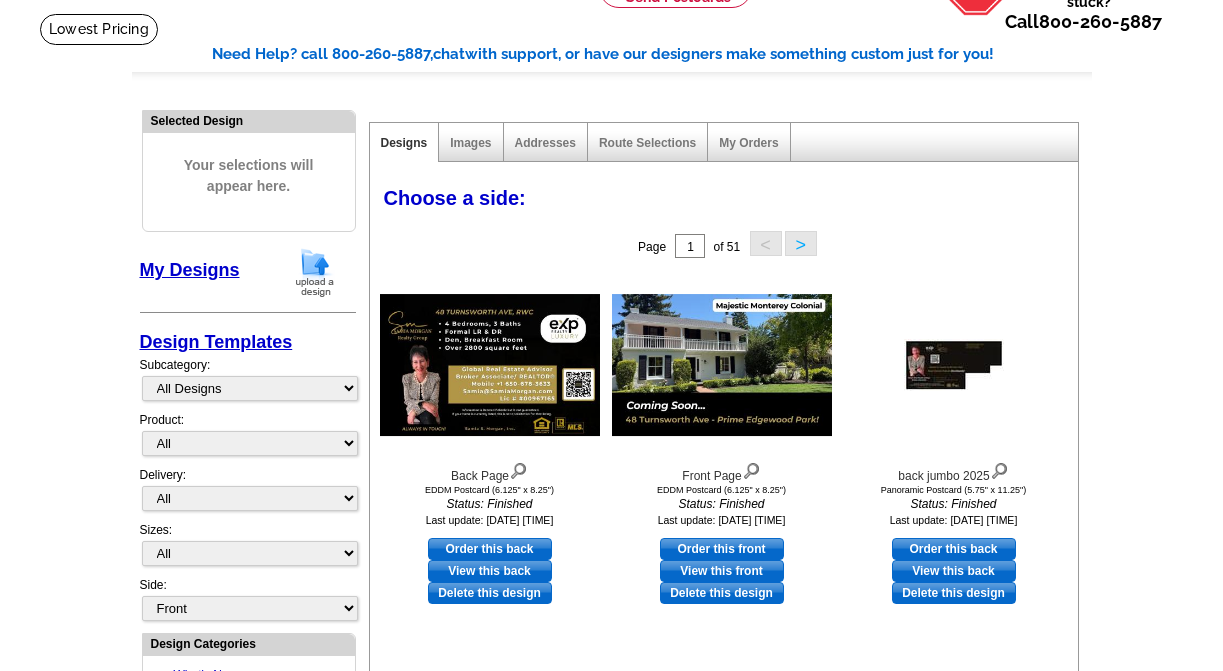 scroll, scrollTop: 0, scrollLeft: 0, axis: both 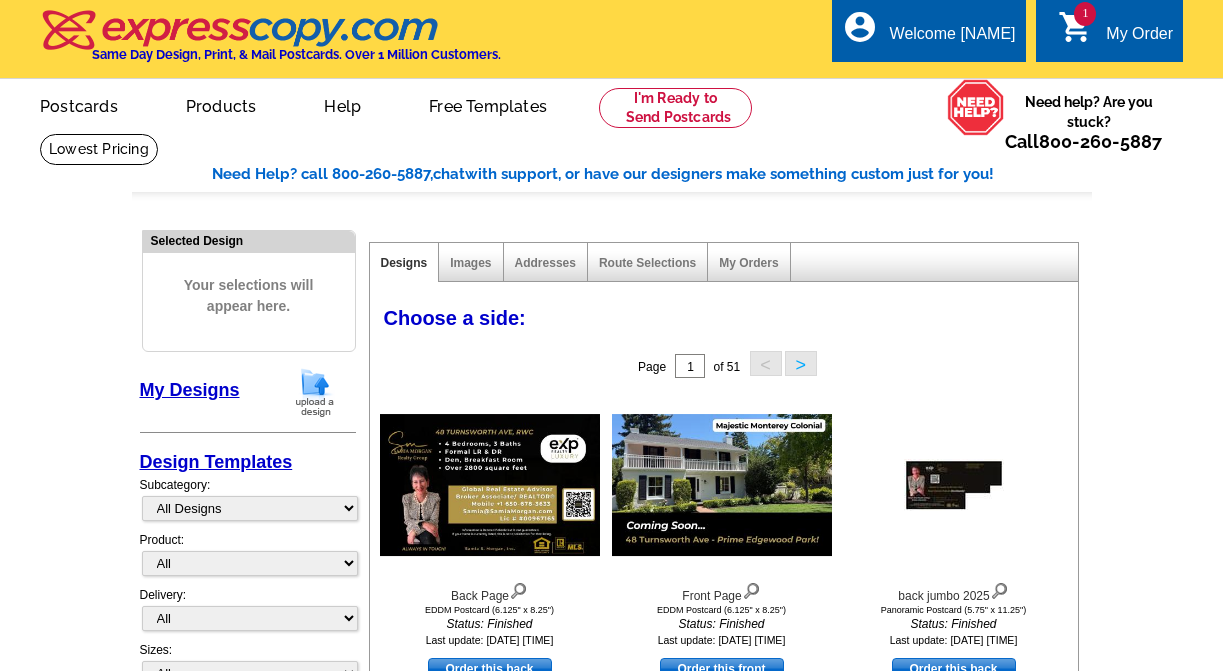 click at bounding box center [315, 392] 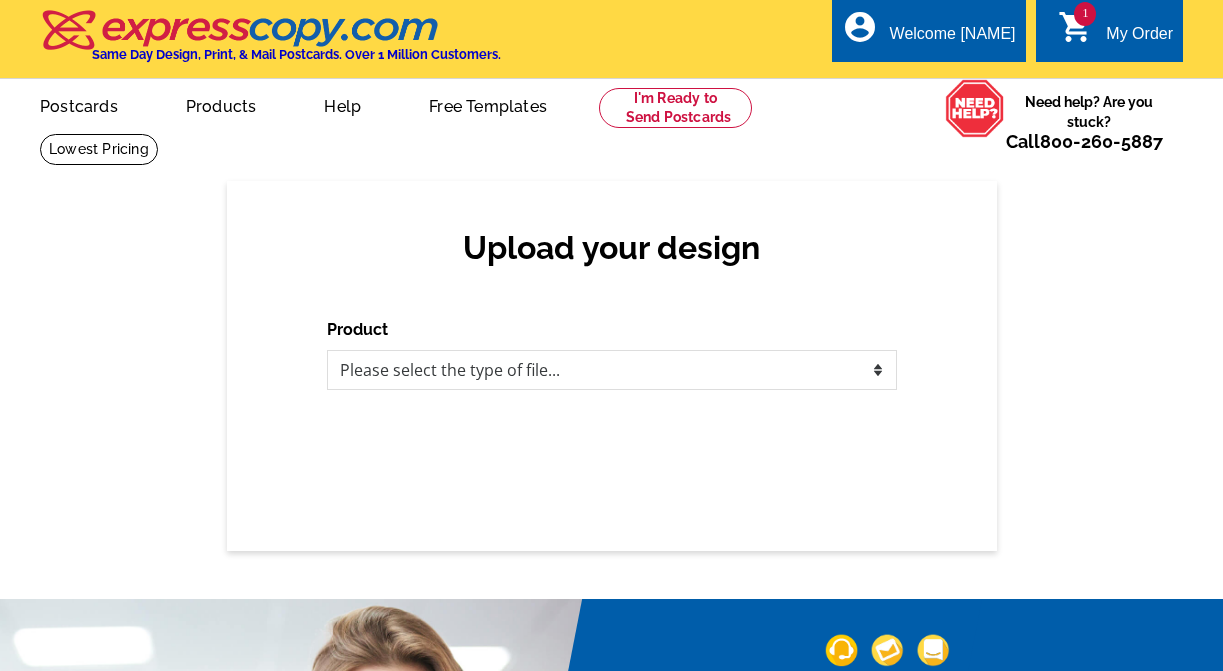 scroll, scrollTop: 0, scrollLeft: 0, axis: both 